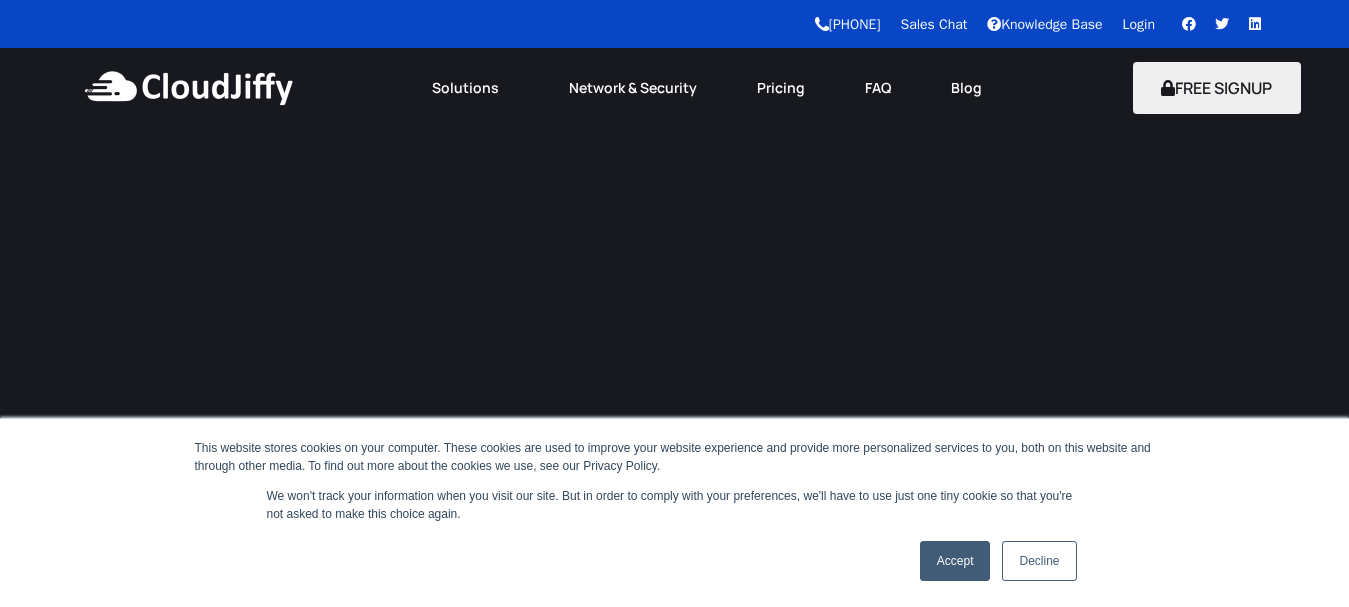 scroll, scrollTop: 0, scrollLeft: 0, axis: both 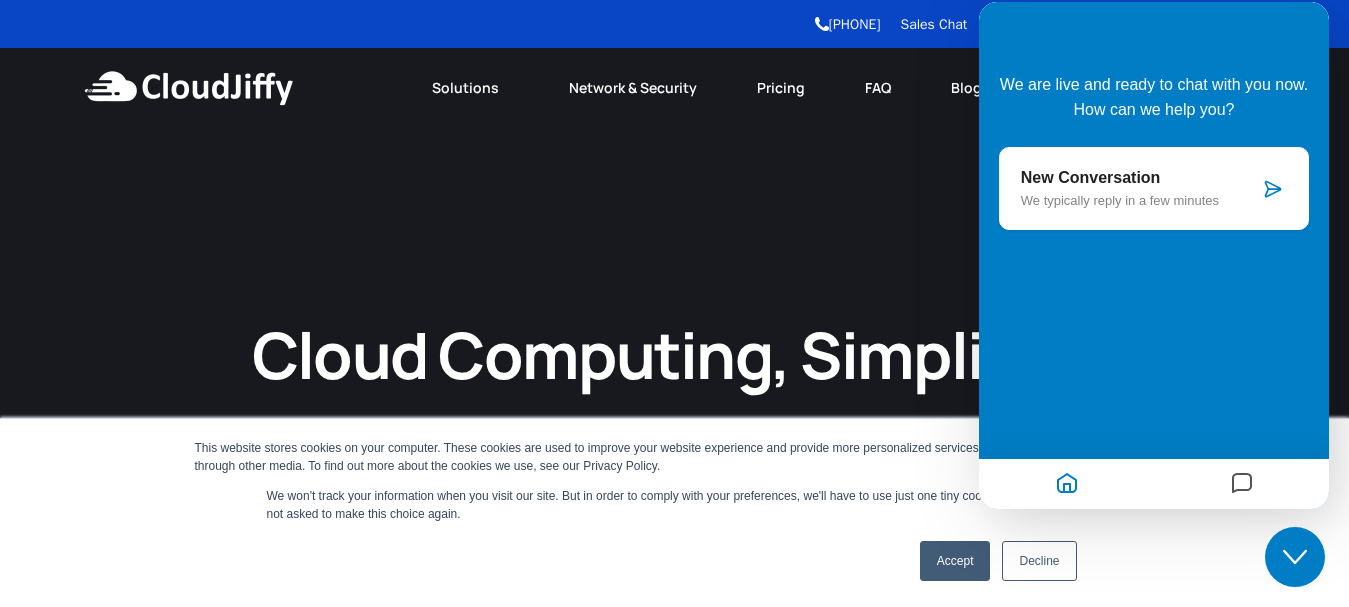 click on "We typically reply in a few minutes" at bounding box center (1140, 200) 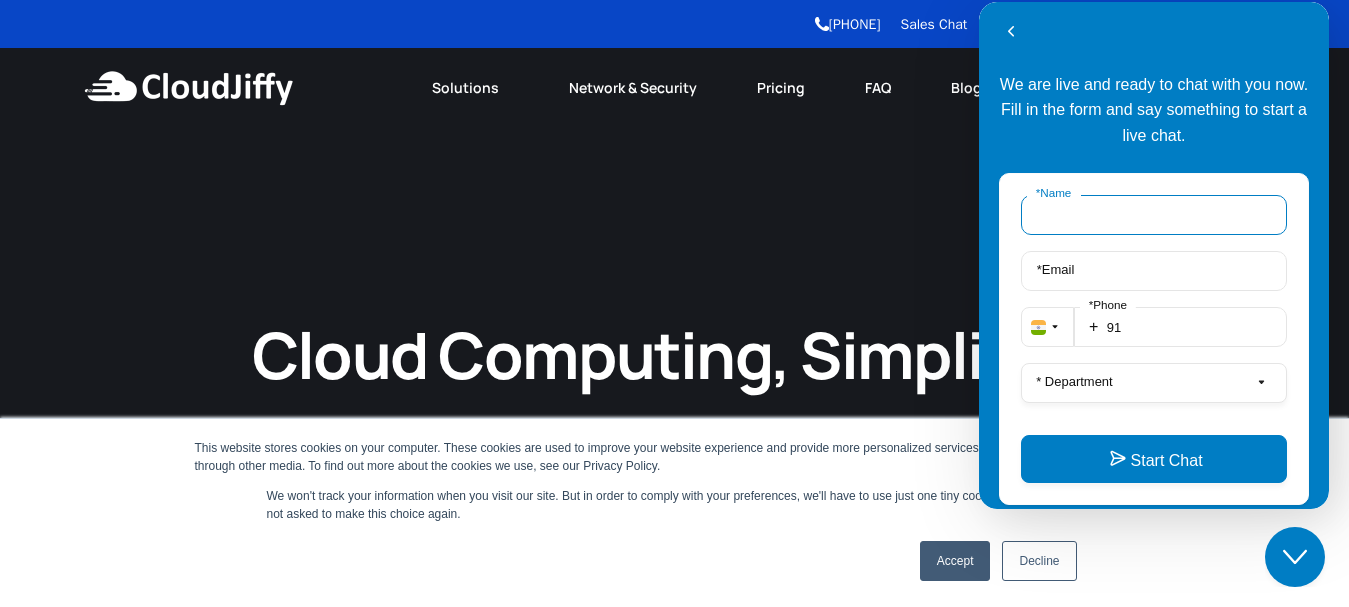 click on "*  Name" at bounding box center [1154, 215] 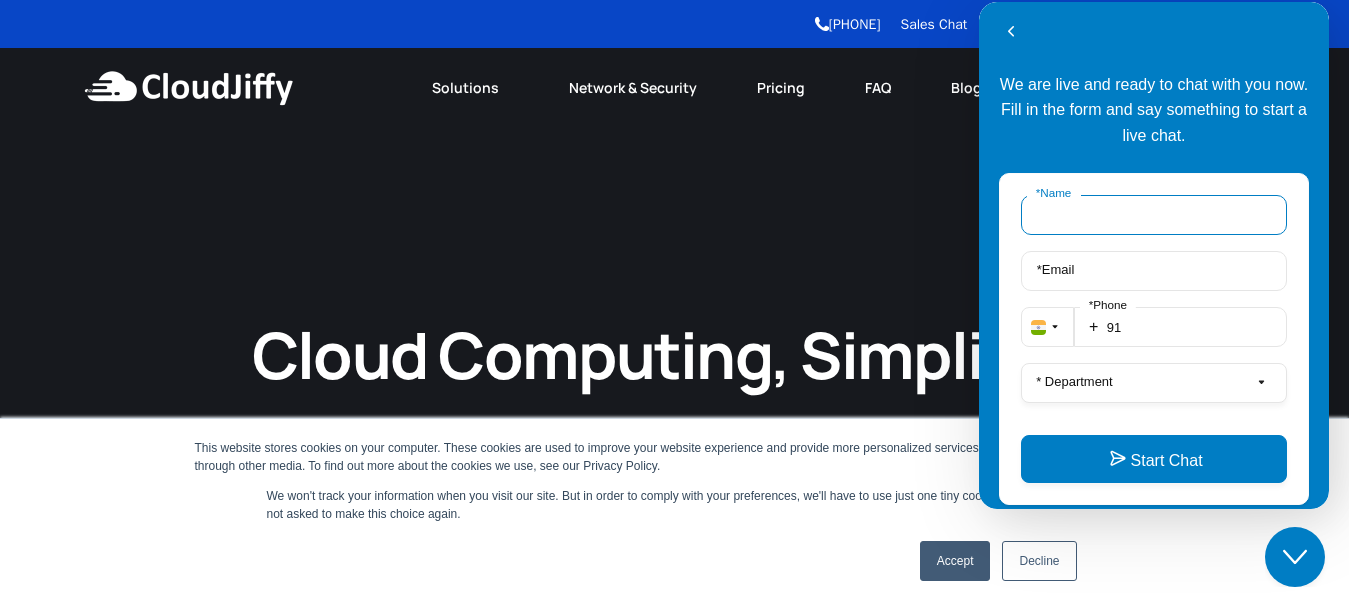 type on "[FIRST] [LAST]" 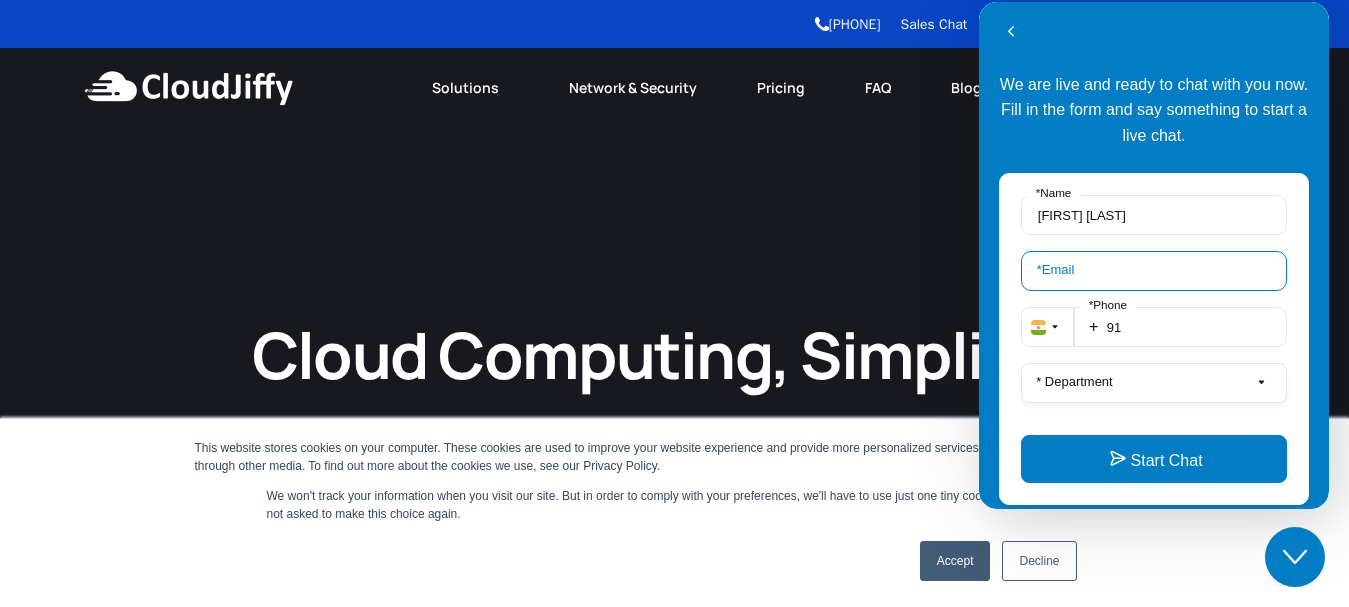 type on "[EMAIL]" 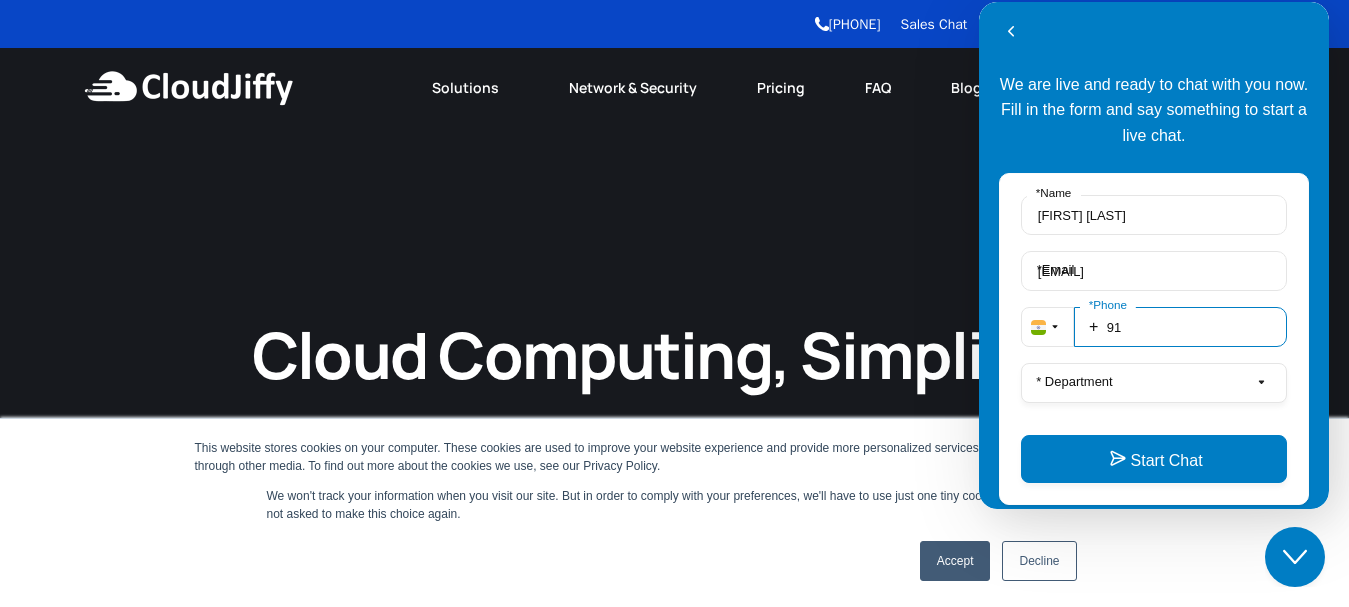 type on "09738805498" 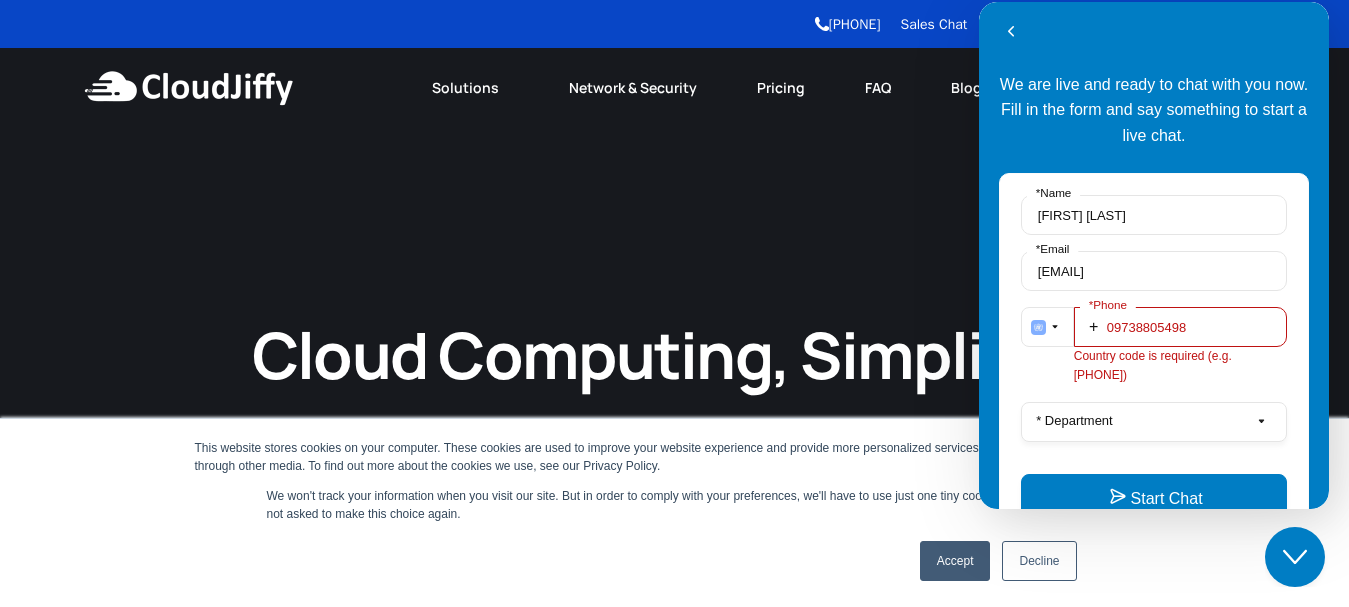 click on "09738805498" at bounding box center [1180, 327] 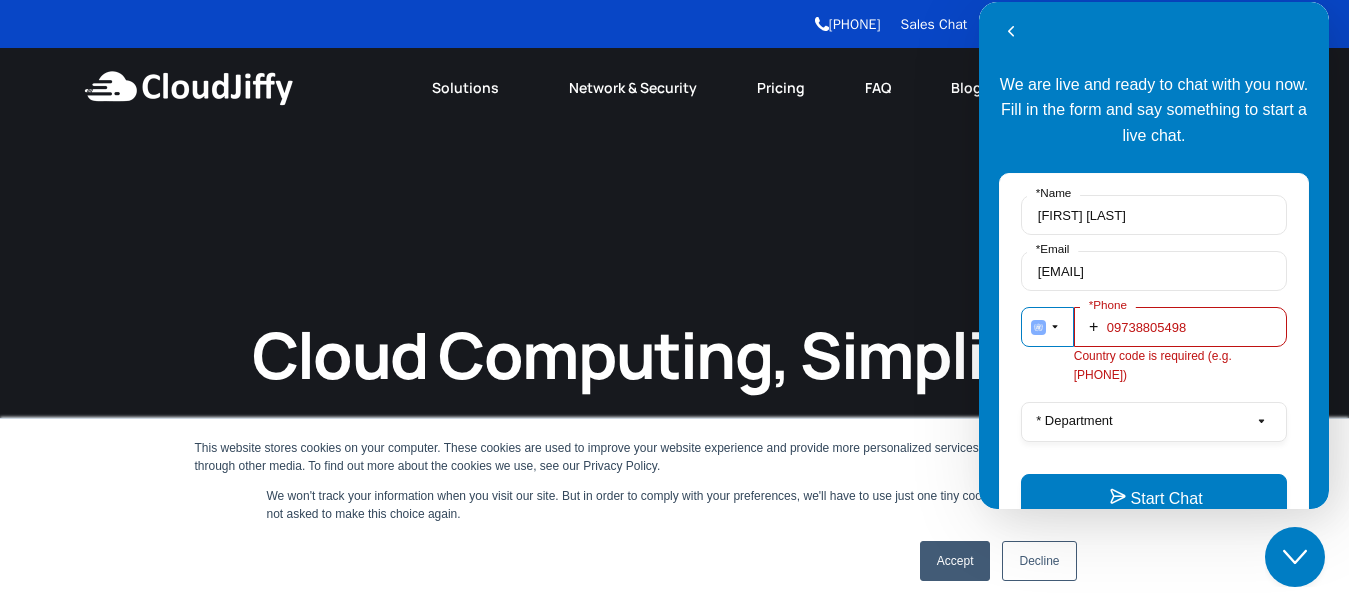 click at bounding box center [1055, 327] 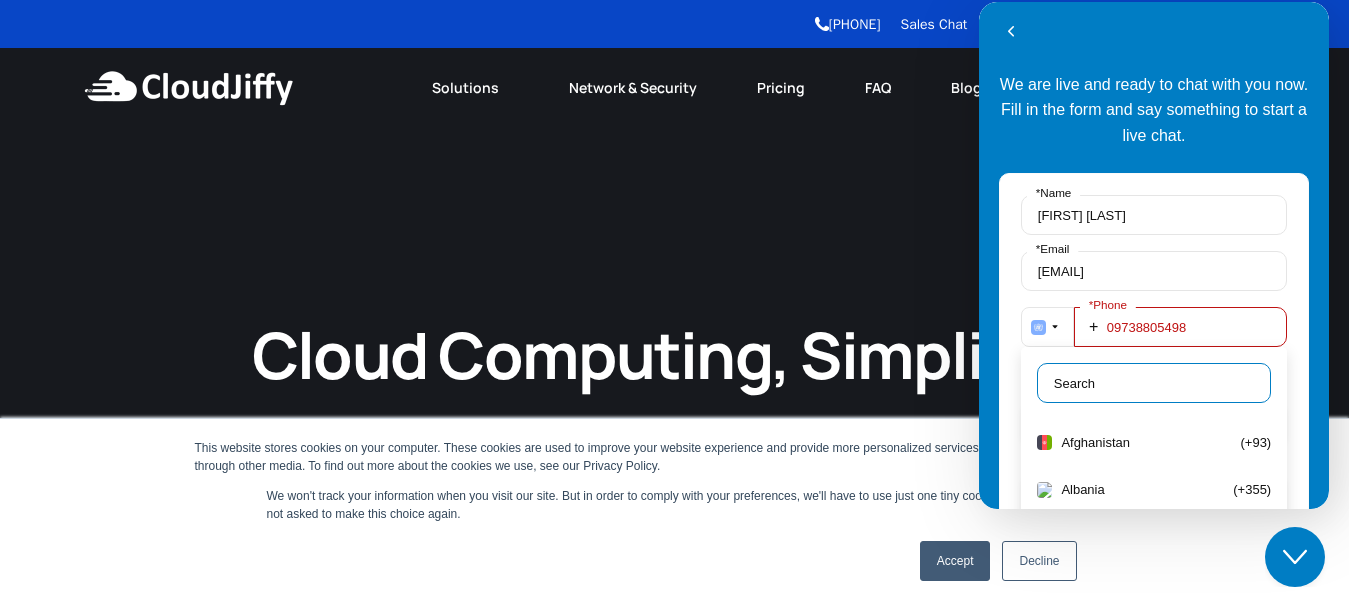 click at bounding box center (1154, 383) 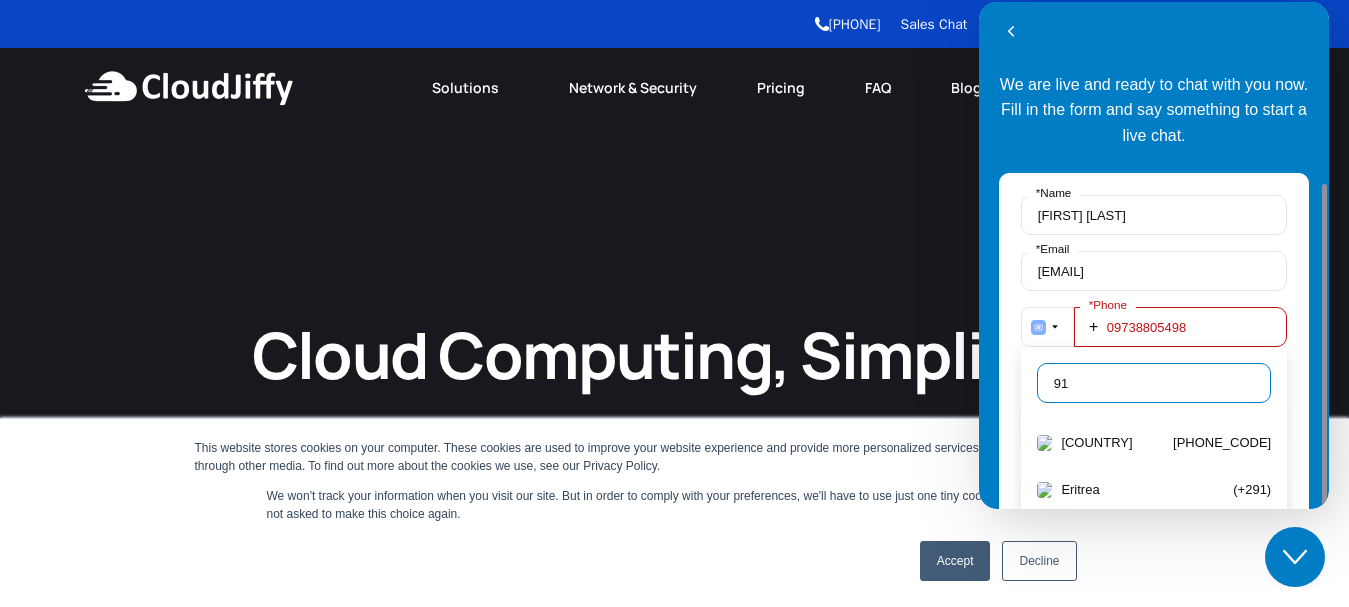 scroll, scrollTop: 100, scrollLeft: 0, axis: vertical 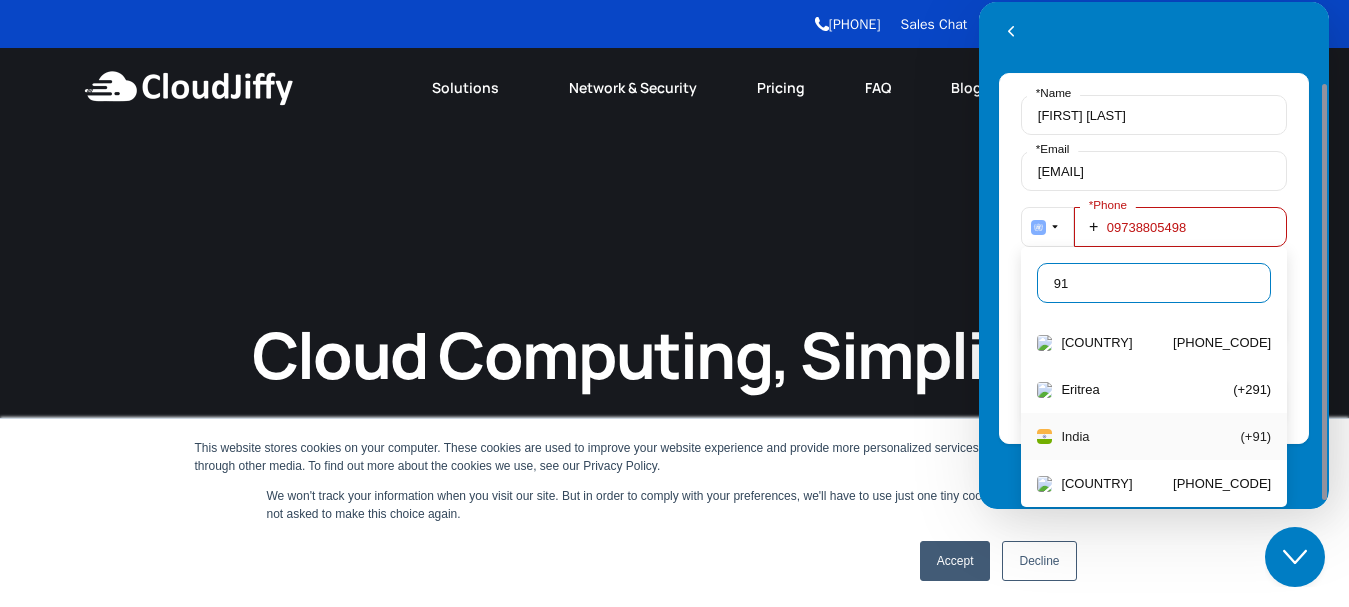 type on "91" 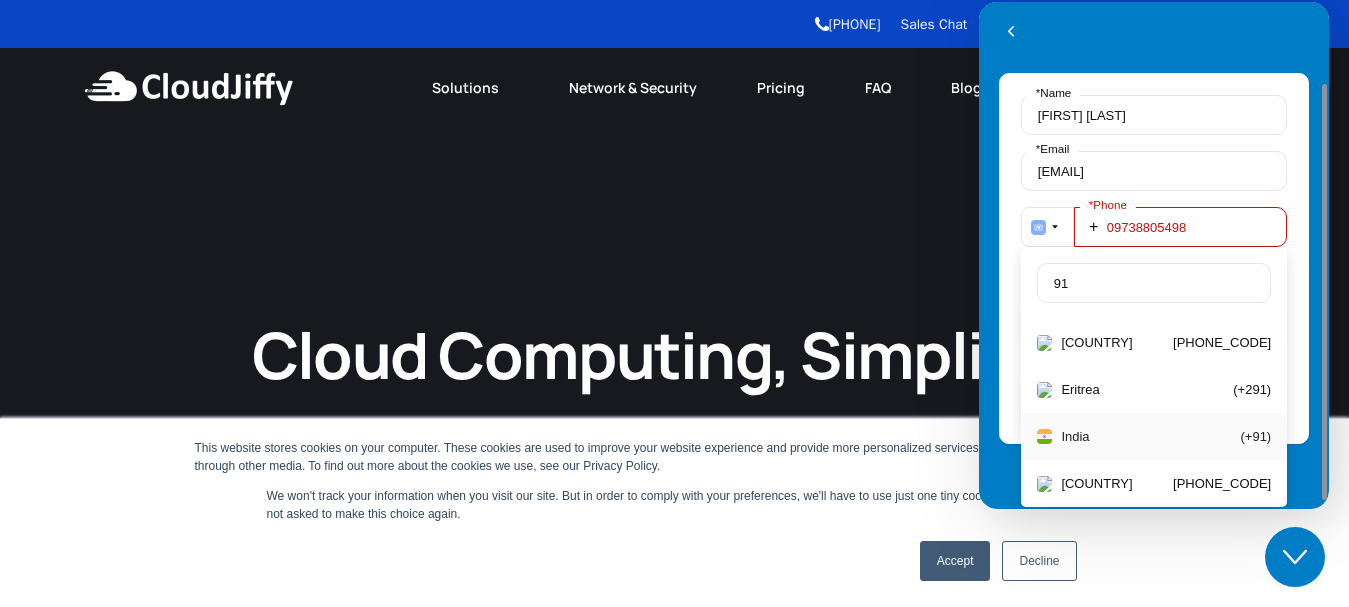 click on "India" at bounding box center [1150, 436] 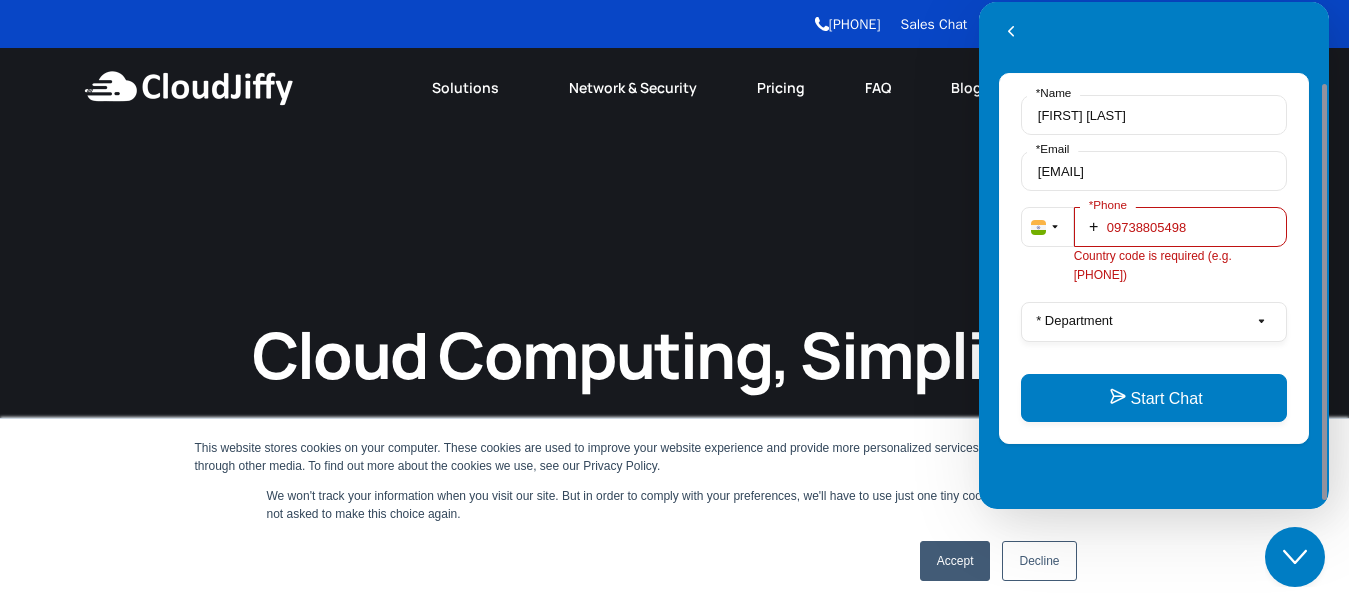 click on "09738805498" at bounding box center (1180, 227) 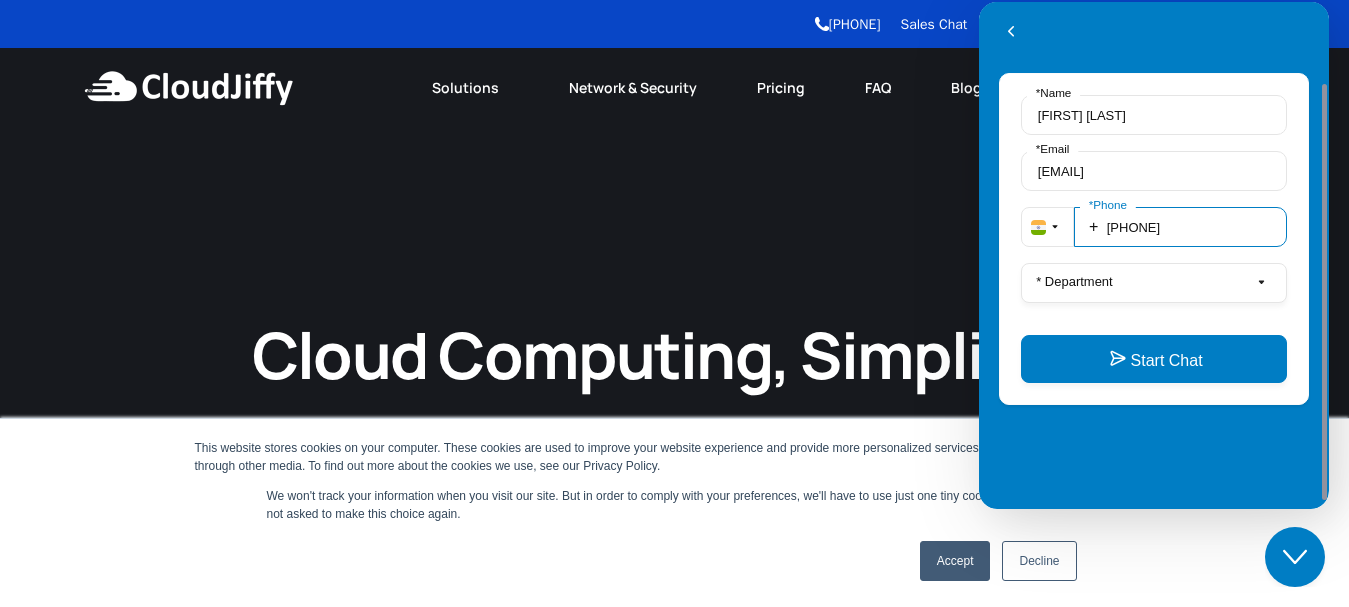 type on "[PHONE]" 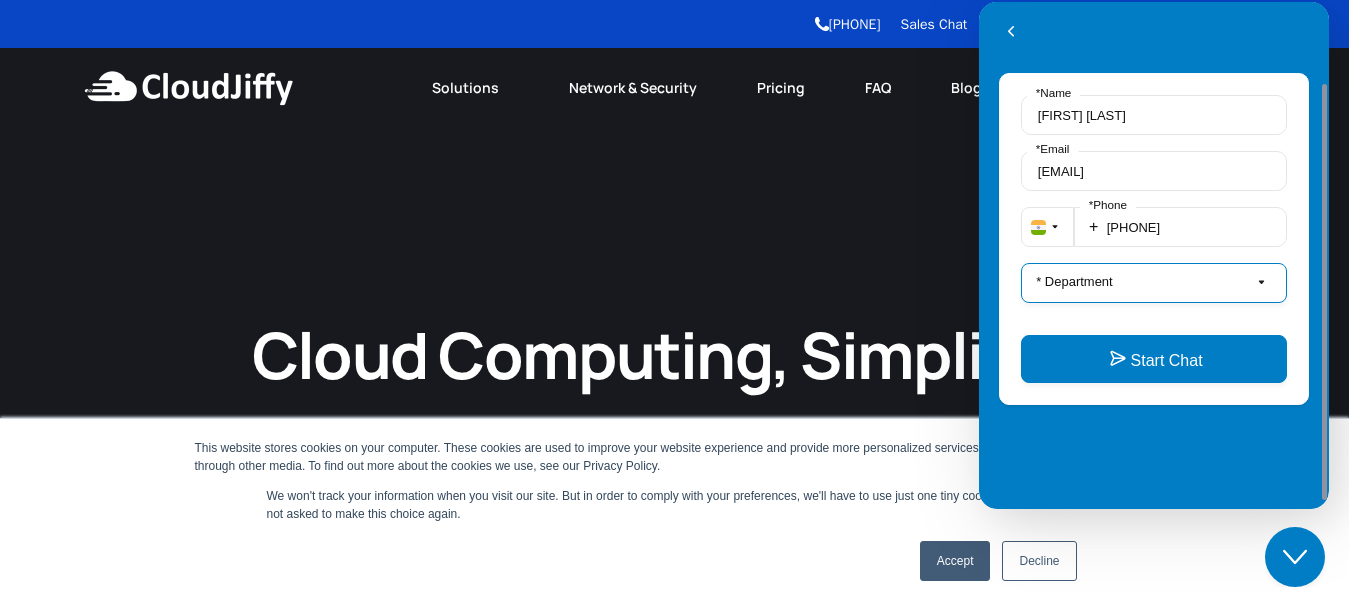 click on "* Department" at bounding box center [1154, 283] 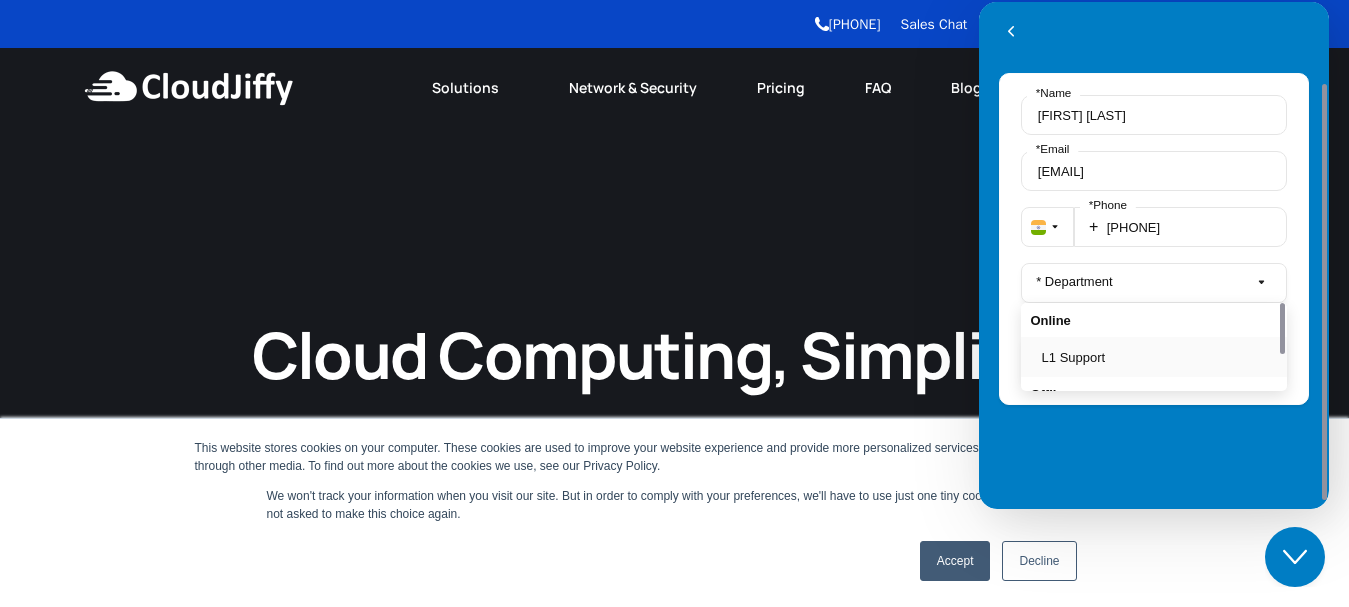 click on "L1 Support" at bounding box center [1154, 357] 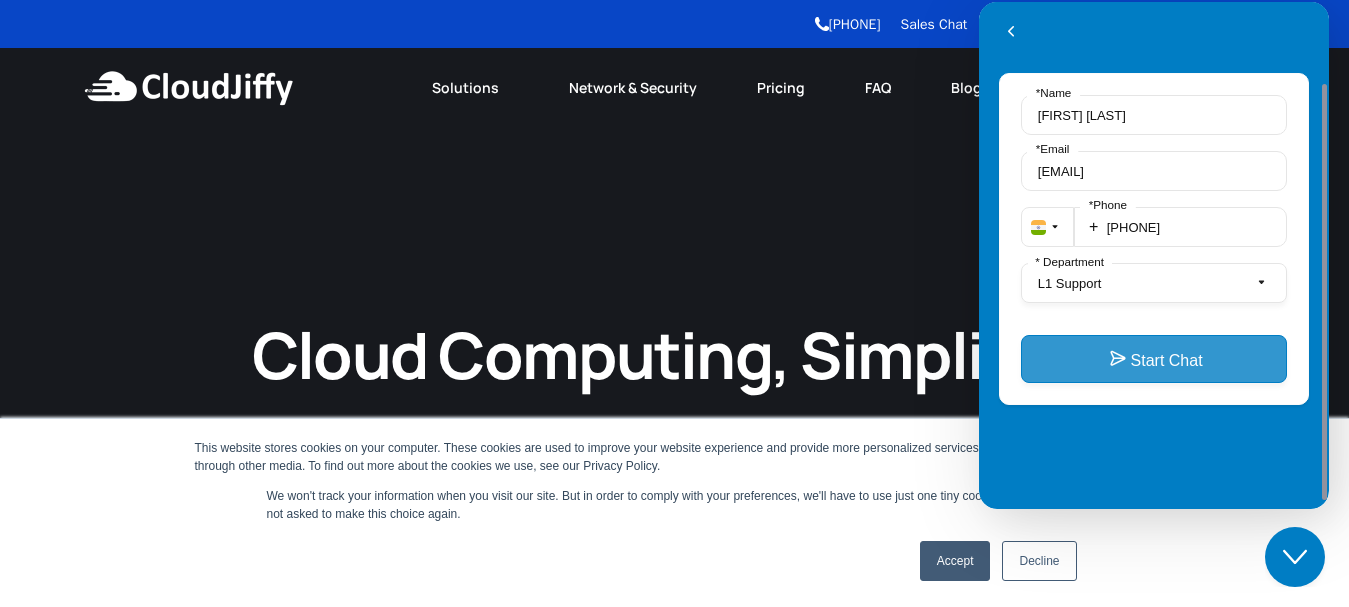 click on "Start Chat" at bounding box center [1154, 359] 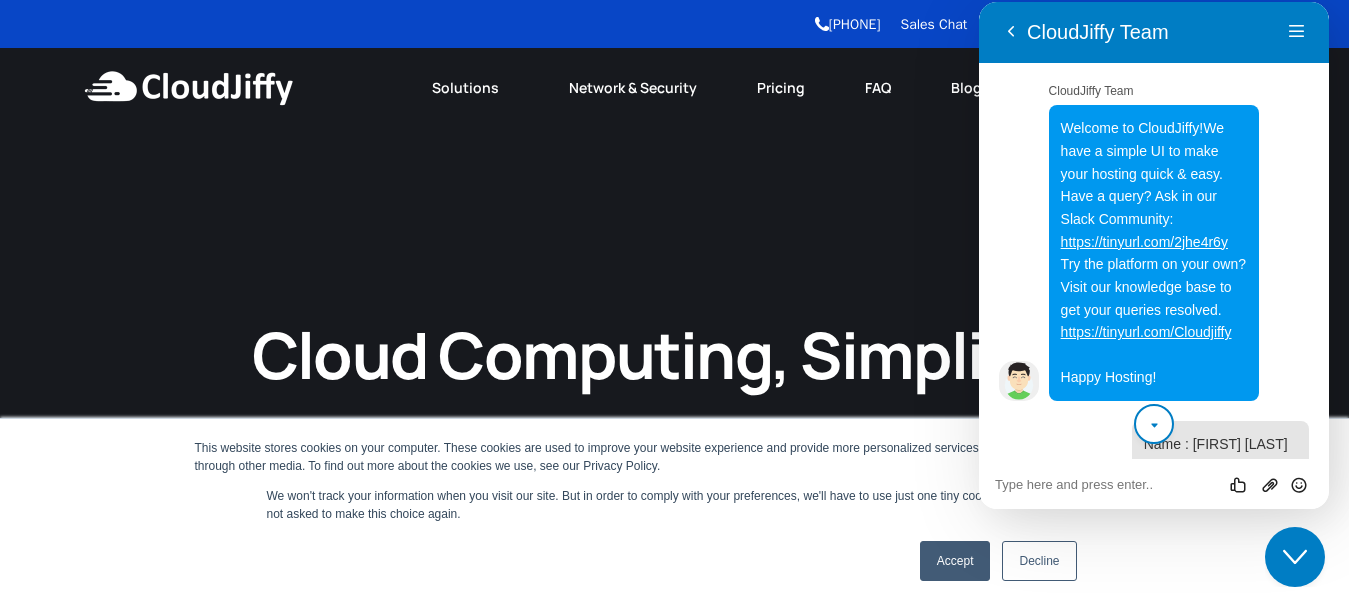 scroll, scrollTop: 87, scrollLeft: 0, axis: vertical 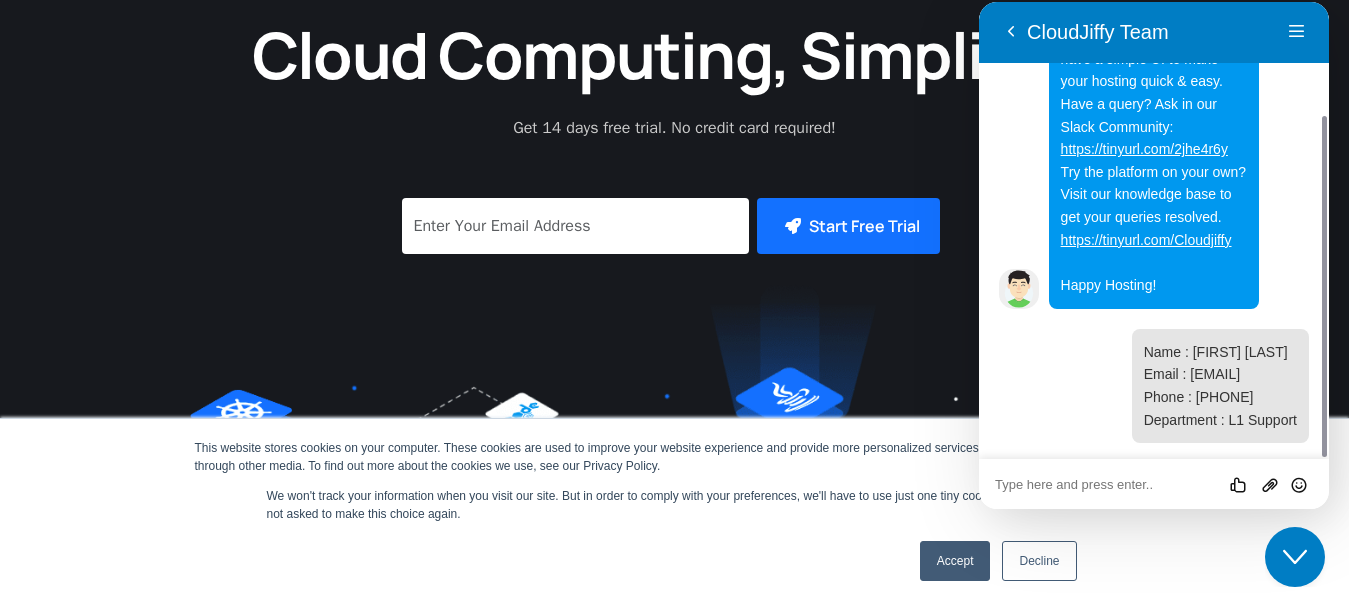 click on "Rate this chat Upload File Insert emoji" at bounding box center (979, 2) 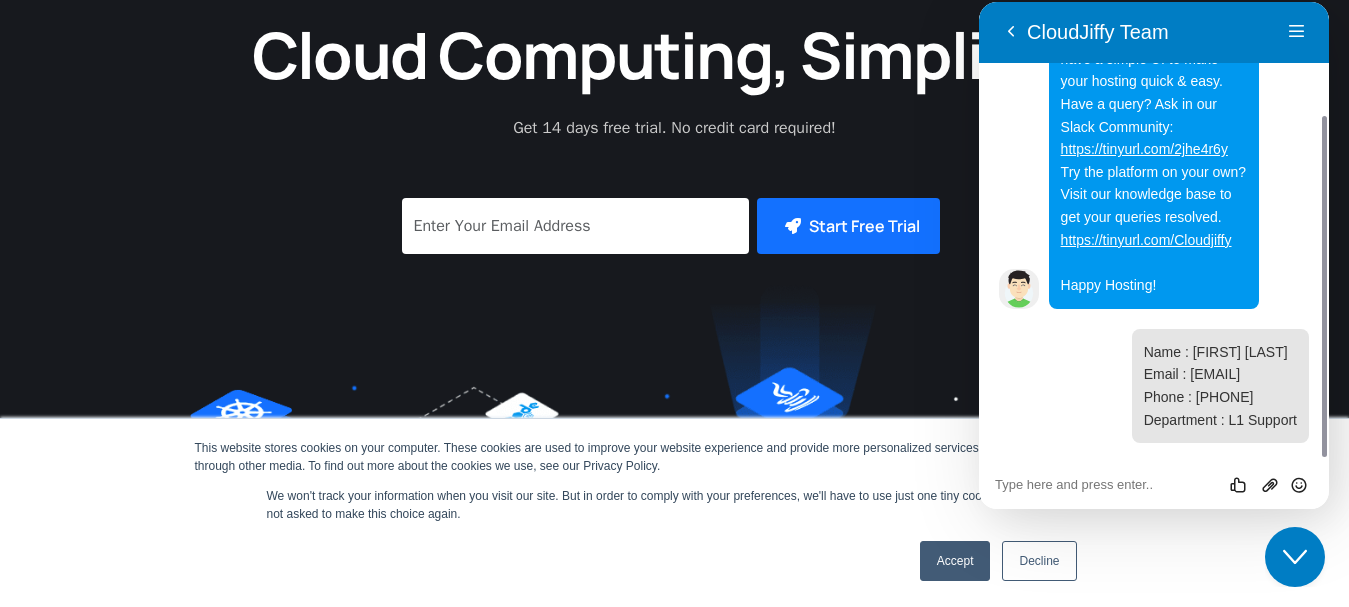 click at bounding box center [979, 2] 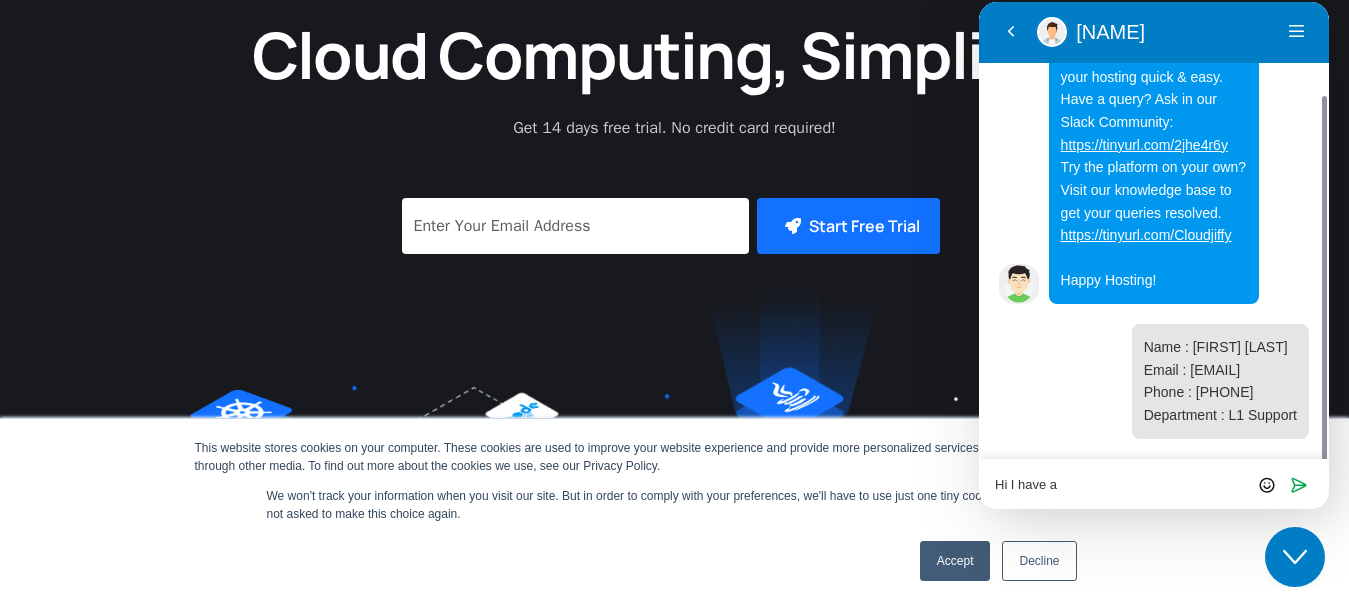 scroll, scrollTop: 93, scrollLeft: 0, axis: vertical 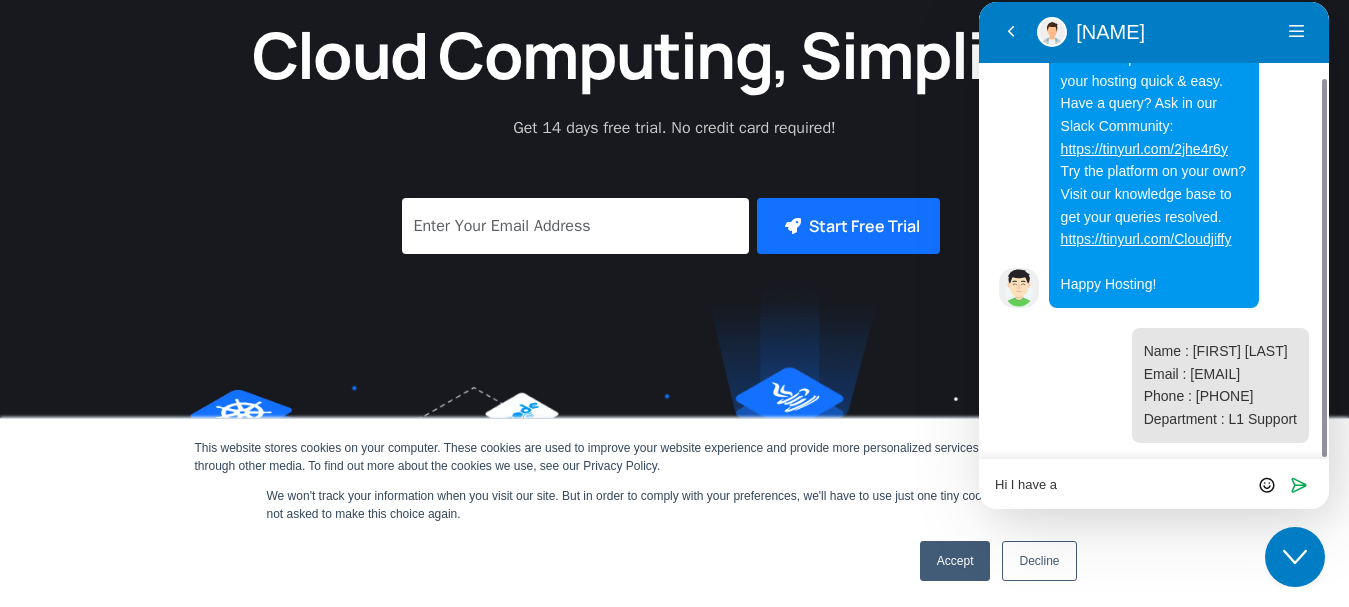 click on "Hi I have a" at bounding box center (979, 2) 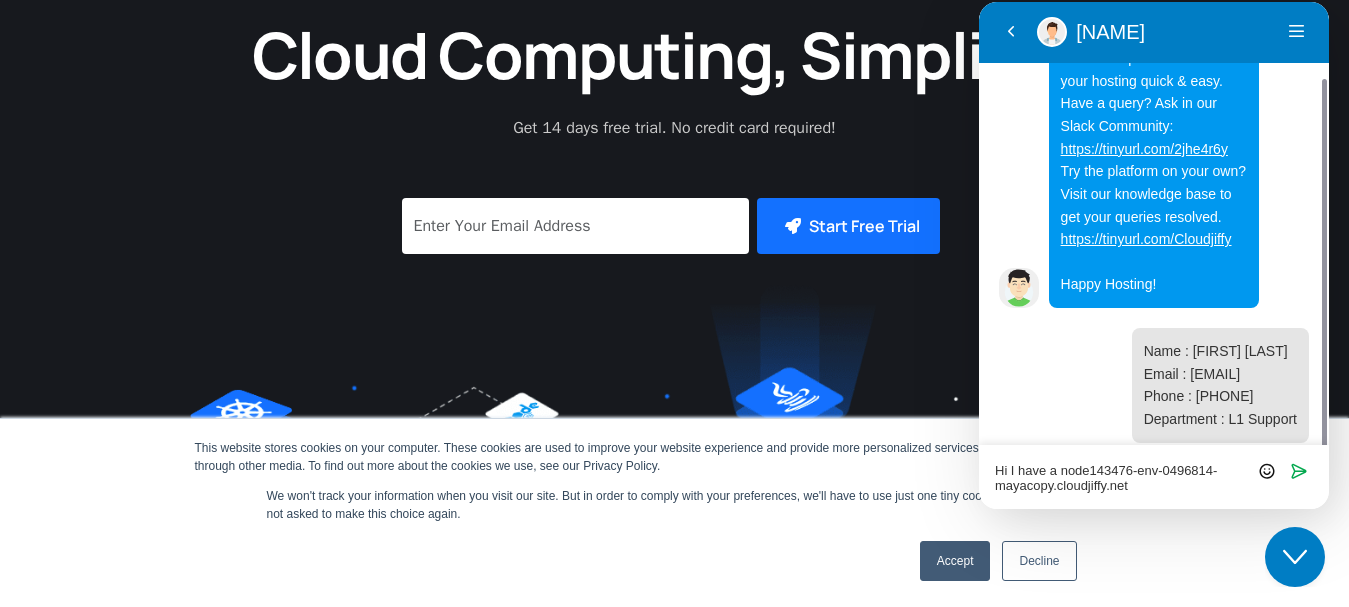 scroll, scrollTop: 0, scrollLeft: 0, axis: both 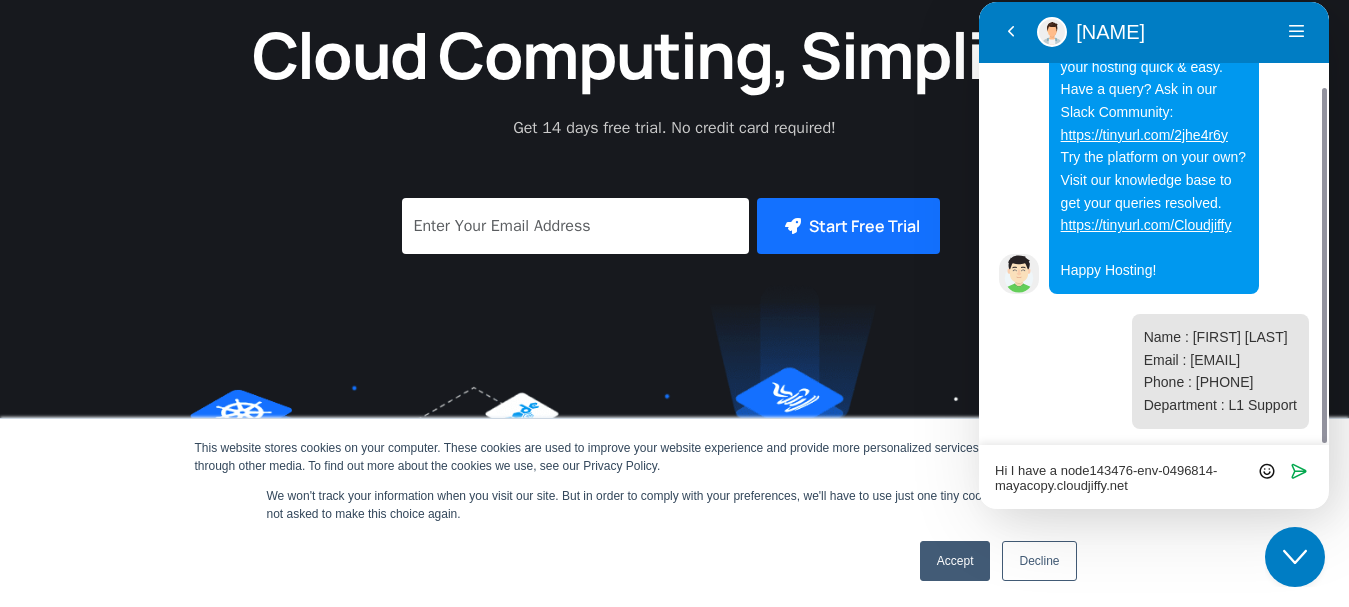 click on "Hi I have a node143476-env-0496814-mayacopy.cloudjiffy.net" at bounding box center (979, 2) 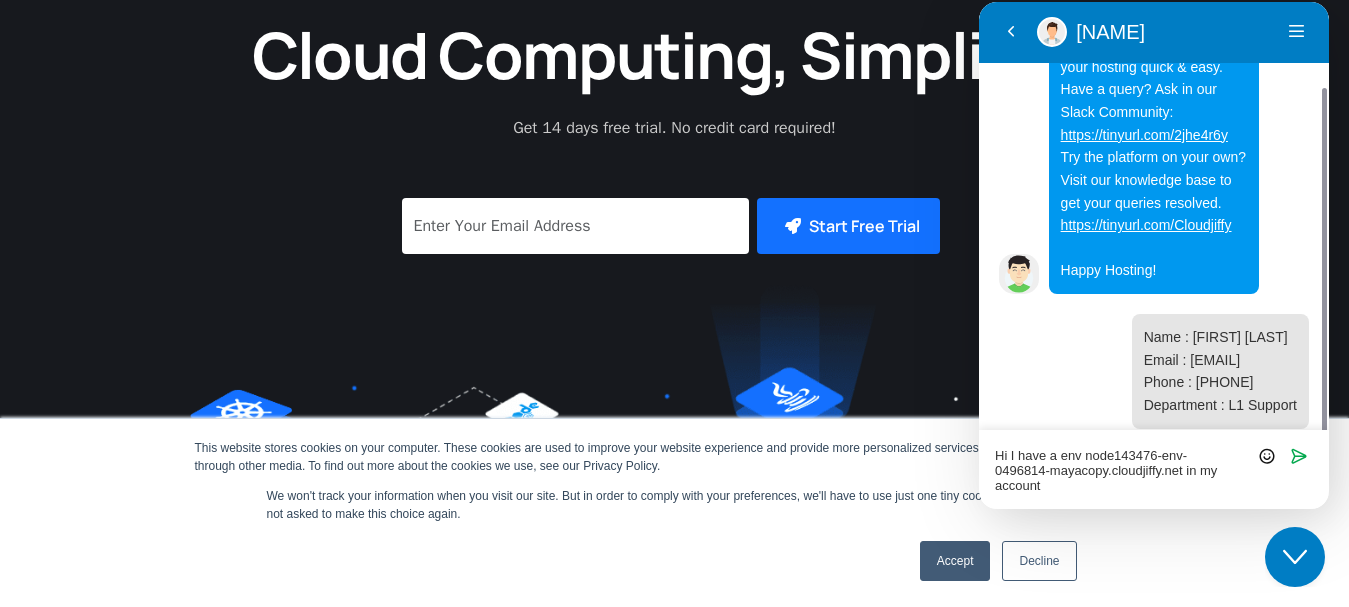 scroll, scrollTop: 122, scrollLeft: 0, axis: vertical 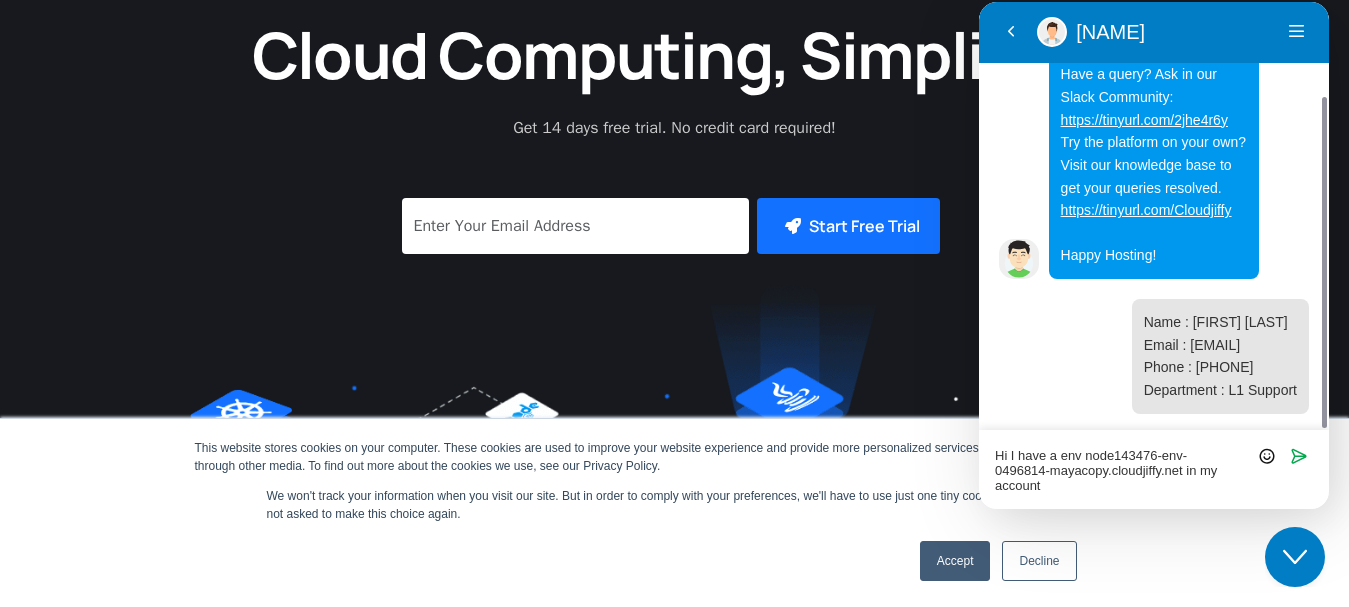 click on "Hi I have a env node143476-env-0496814-mayacopy.cloudjiffy.net in my account" at bounding box center [979, 2] 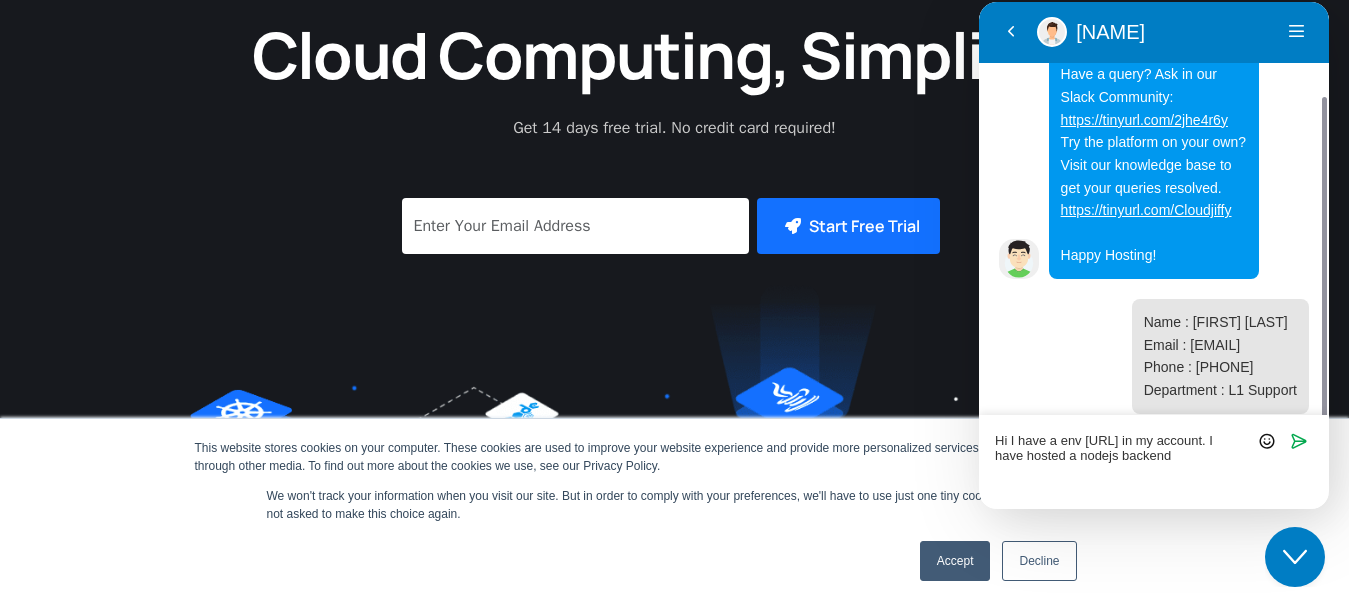 scroll, scrollTop: 0, scrollLeft: 0, axis: both 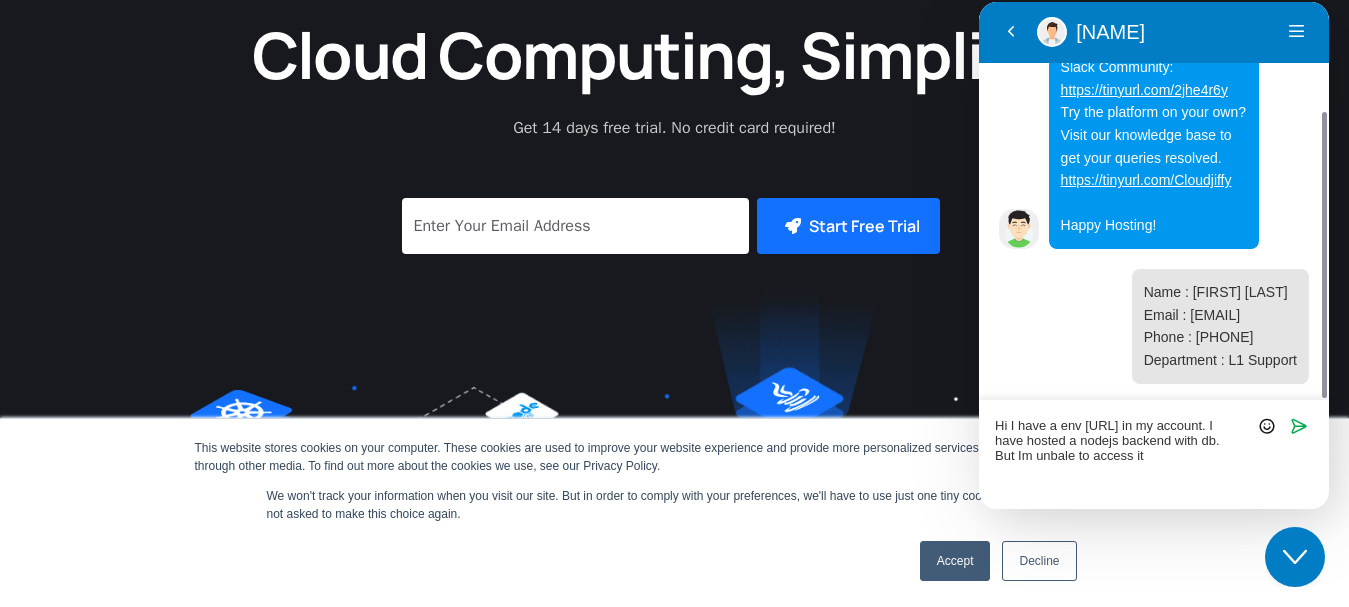 click on "Hi I have a env [URL] in my account. I have hosted a nodejs backend with db. But Im unbale to access it" at bounding box center [979, 2] 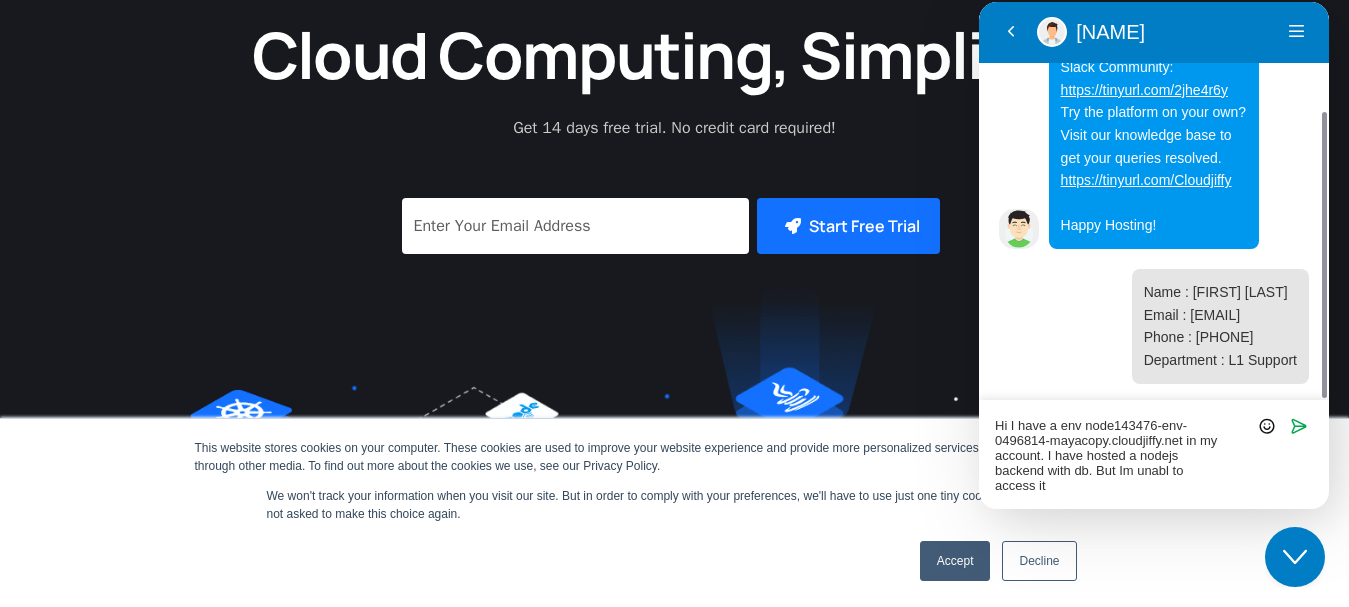 type on "Hi I have a env node143476-env-0496814-mayacopy.cloudjiffy.net in my account. I have hosted a nodejs backend with db. But Im unable to access it" 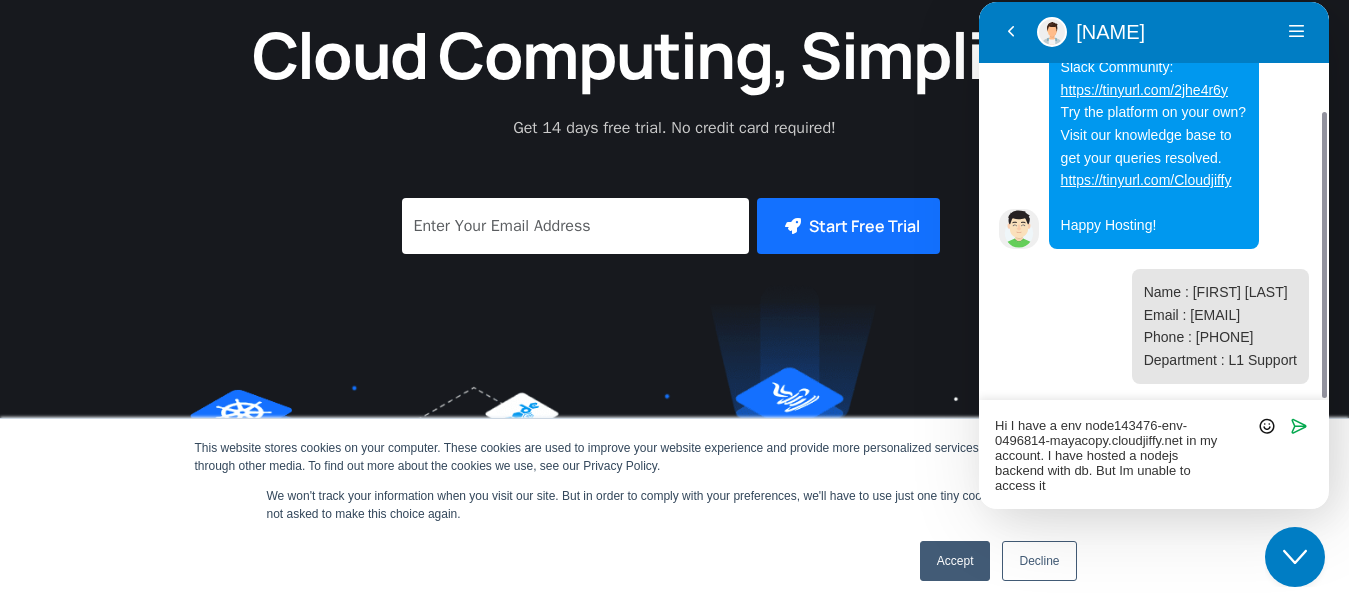 click on "Hi I have a env node143476-env-0496814-mayacopy.cloudjiffy.net in my account. I have hosted a nodejs backend with db. But Im unable to access it" at bounding box center [979, 2] 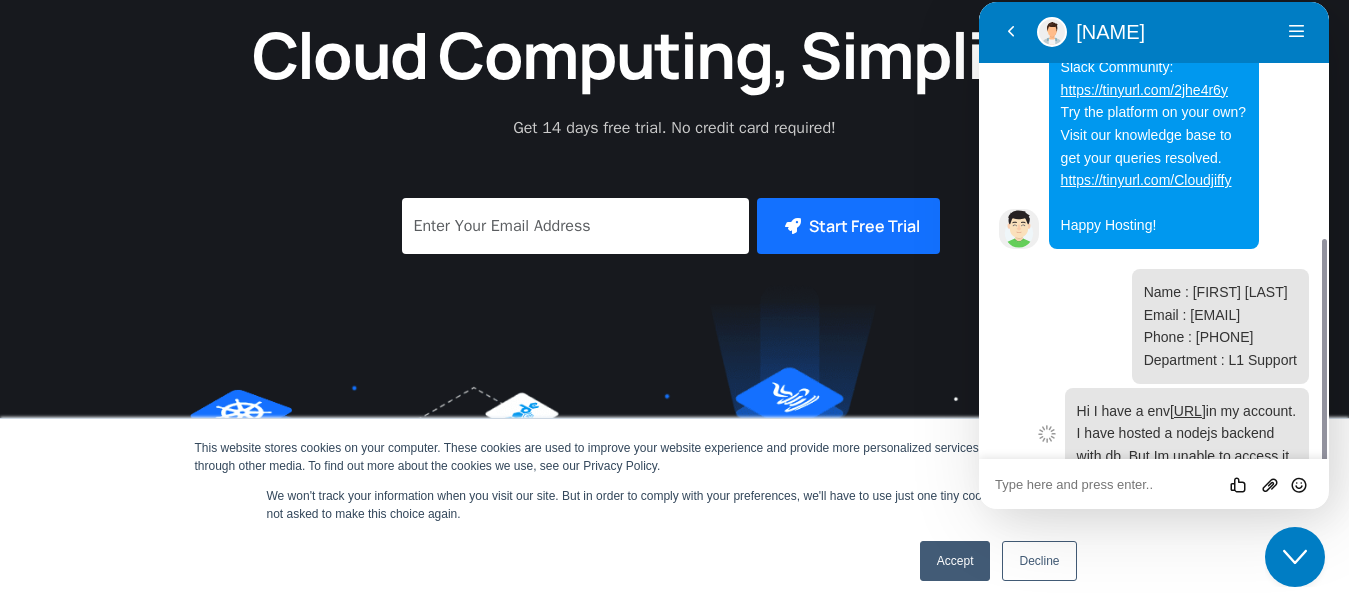 scroll, scrollTop: 234, scrollLeft: 0, axis: vertical 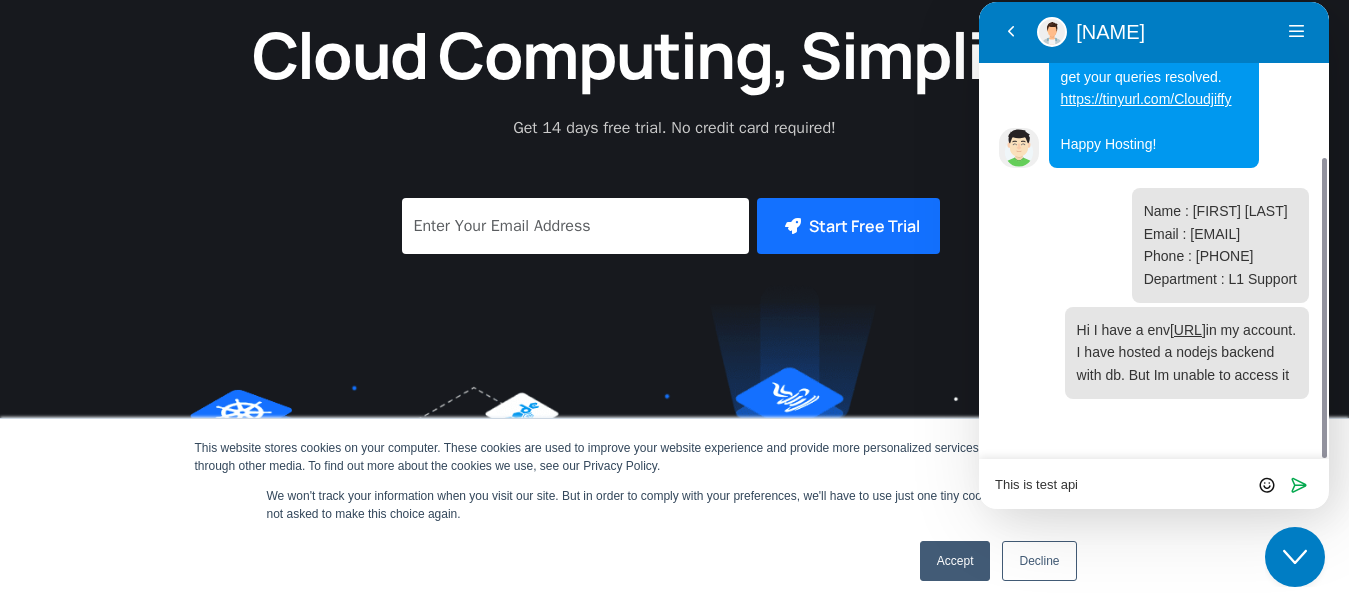 paste on "[URL]" 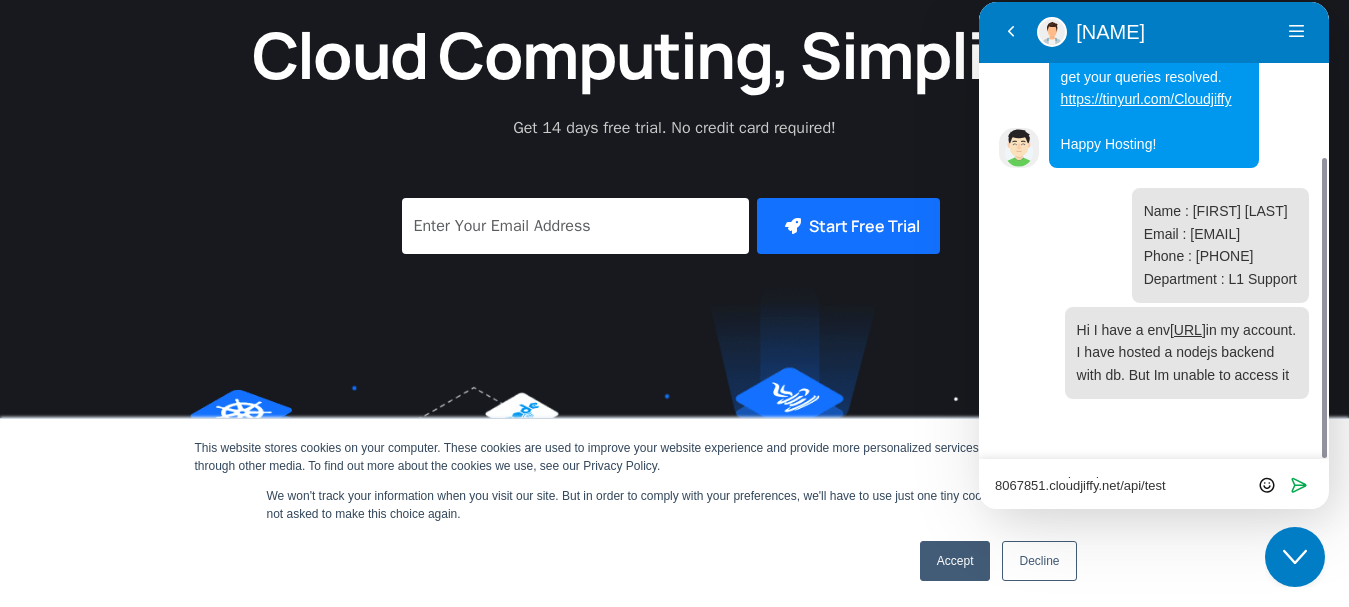 scroll, scrollTop: 0, scrollLeft: 0, axis: both 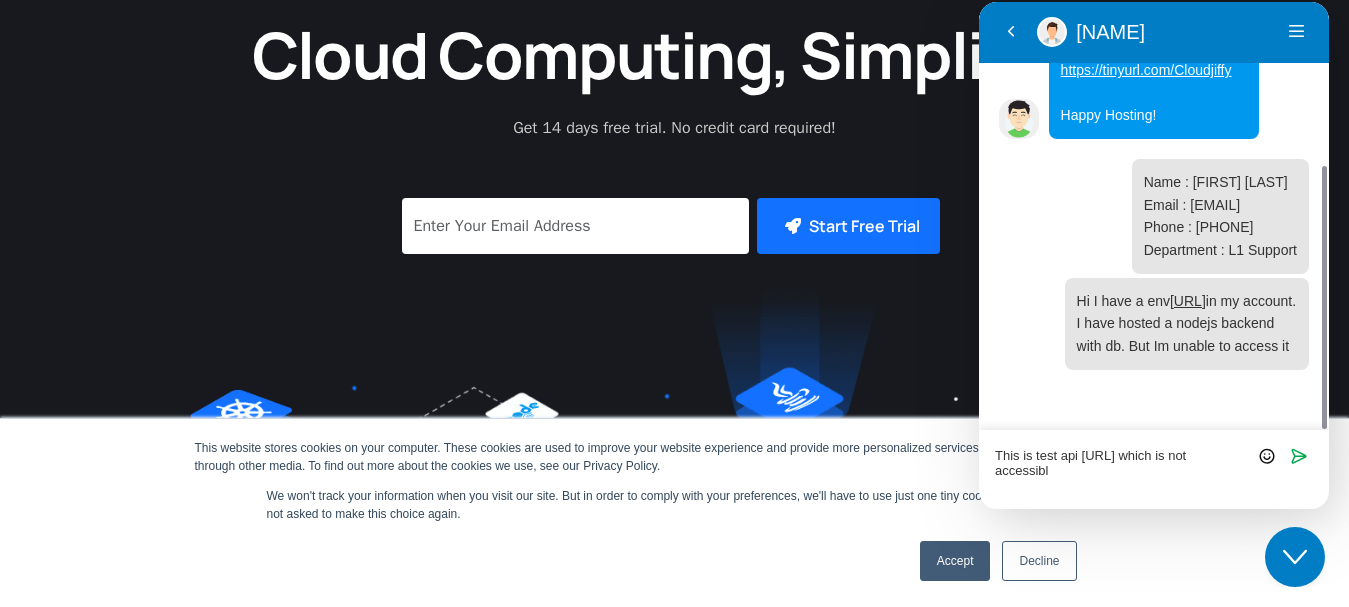type on "This is test api [URL] which is not accessible" 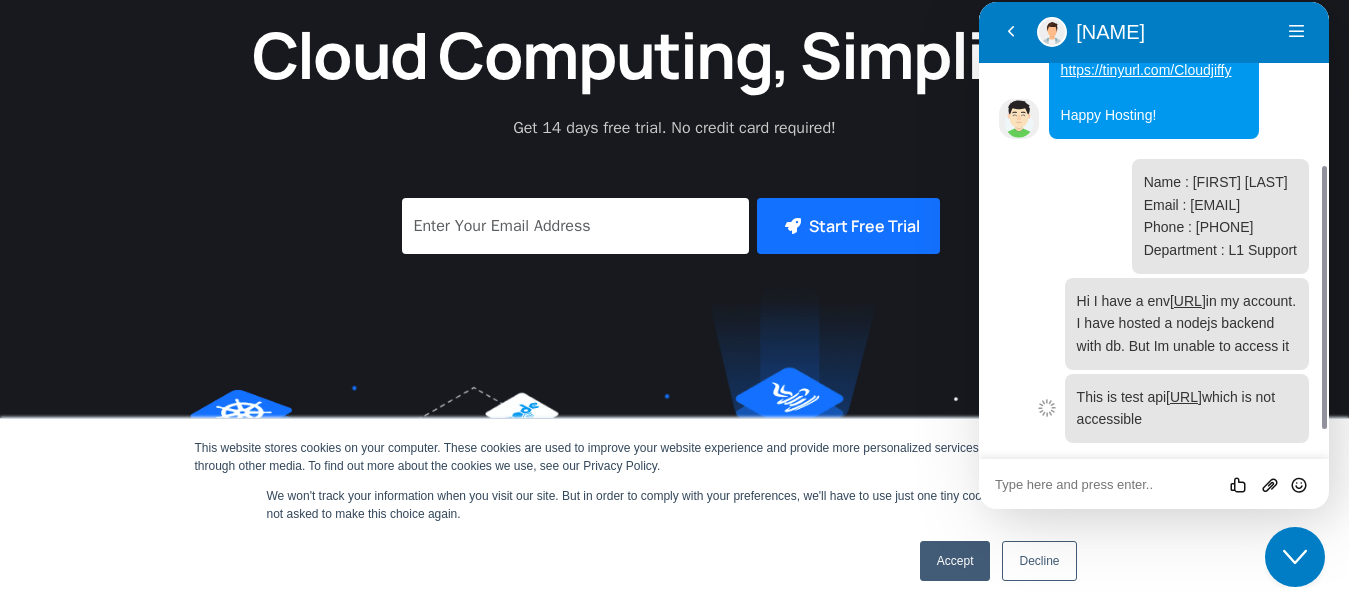 scroll, scrollTop: 330, scrollLeft: 0, axis: vertical 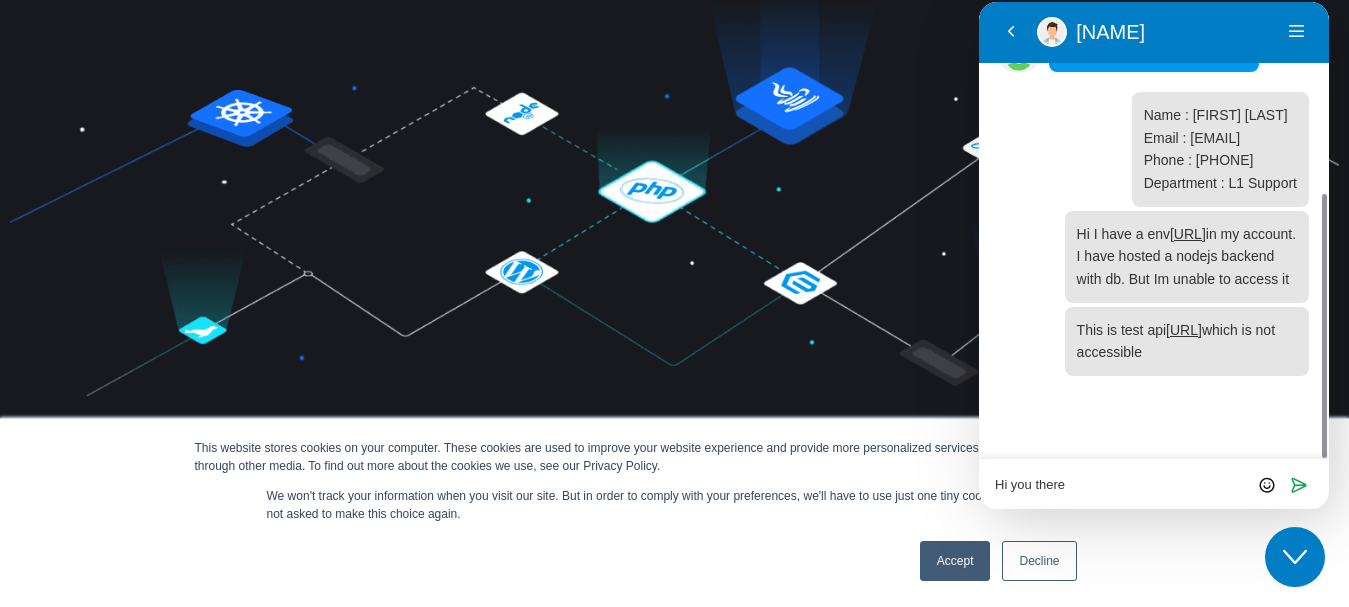 type on "Hi you there?" 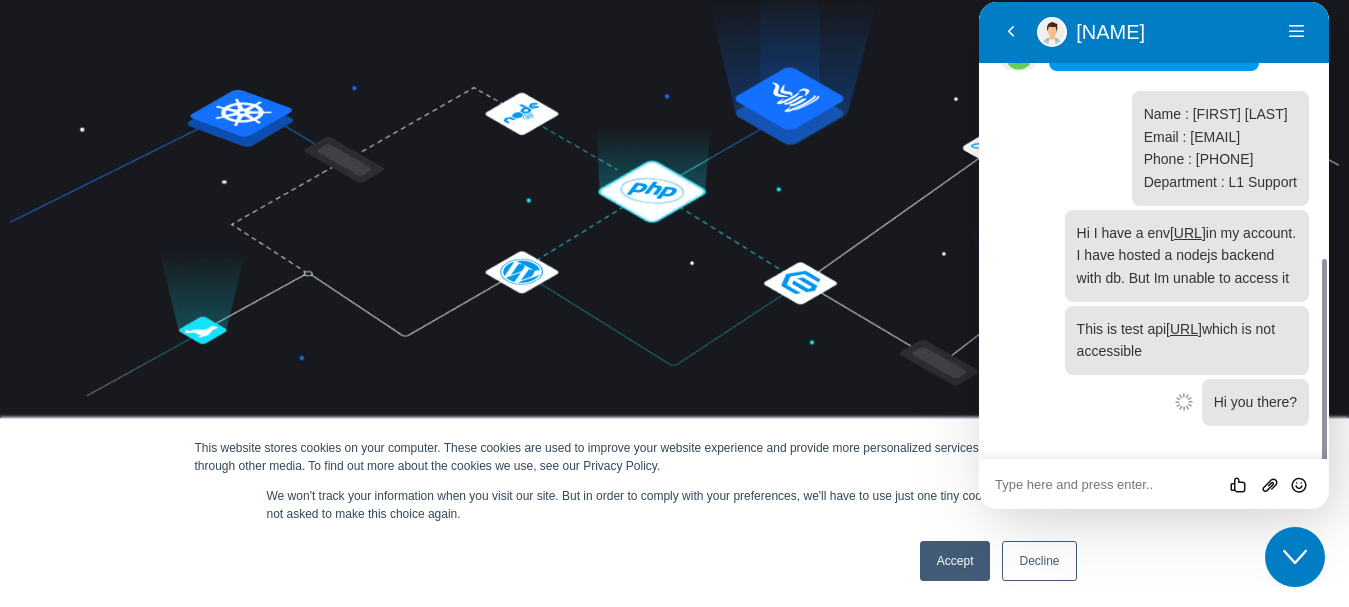 scroll, scrollTop: 380, scrollLeft: 0, axis: vertical 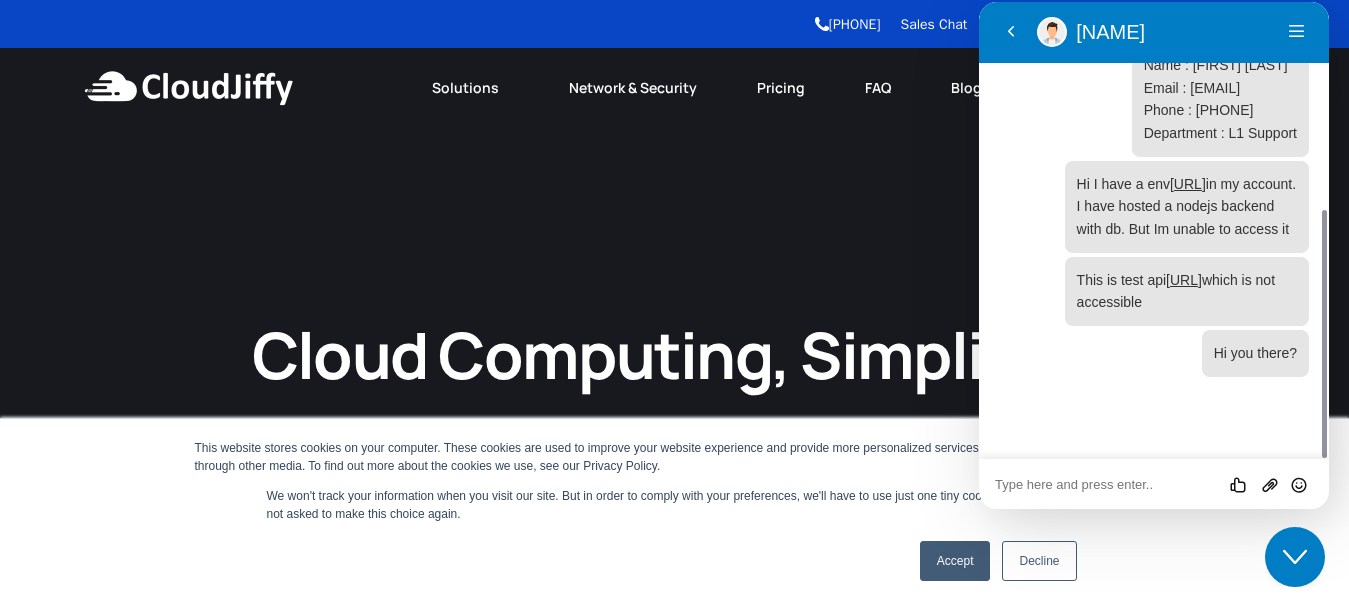 click on "Accept" at bounding box center (955, 561) 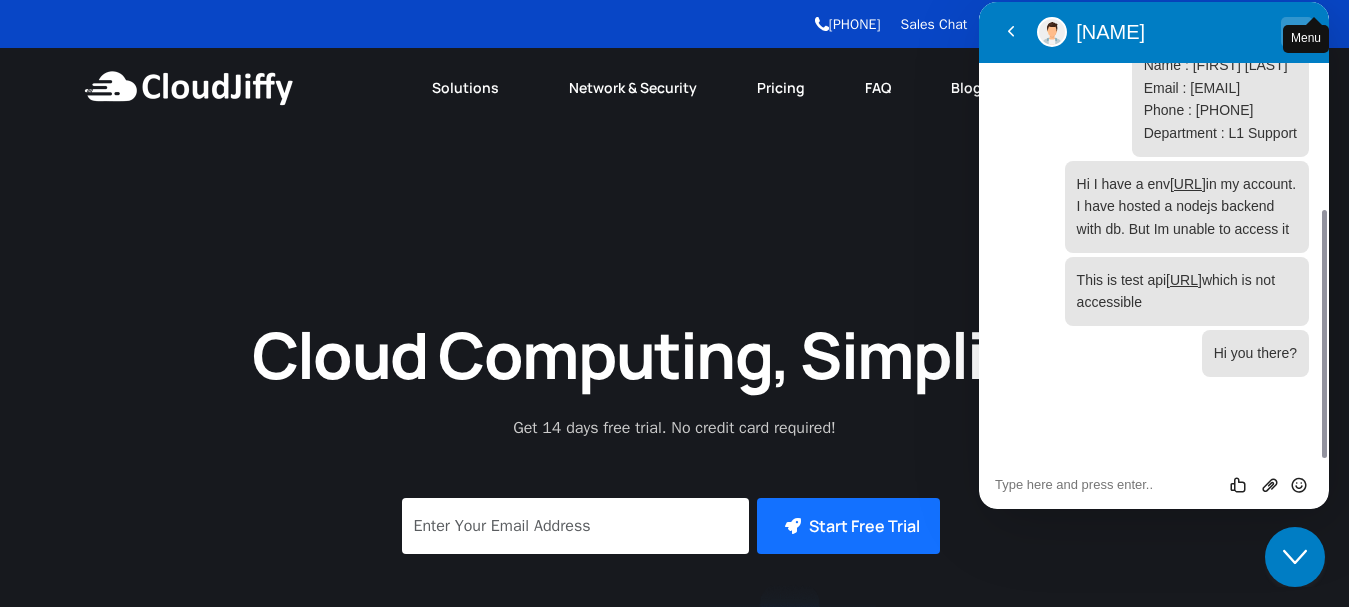 click on "Menu" at bounding box center (1297, 32) 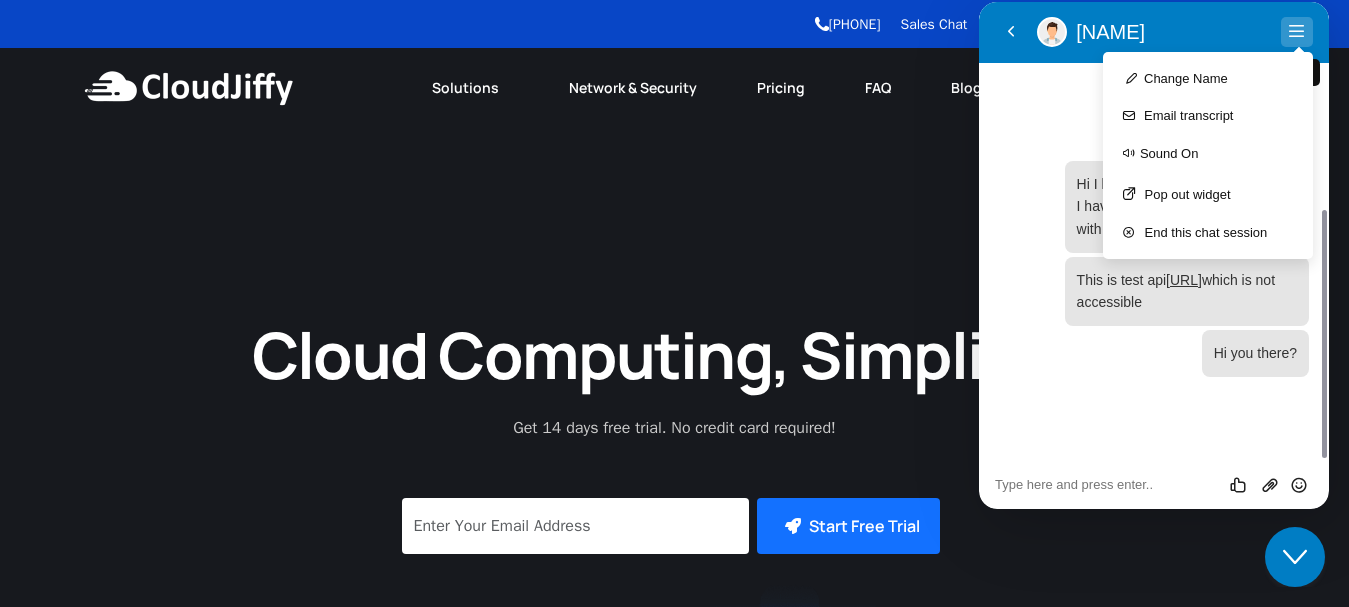 click on "Menu" at bounding box center (1297, 32) 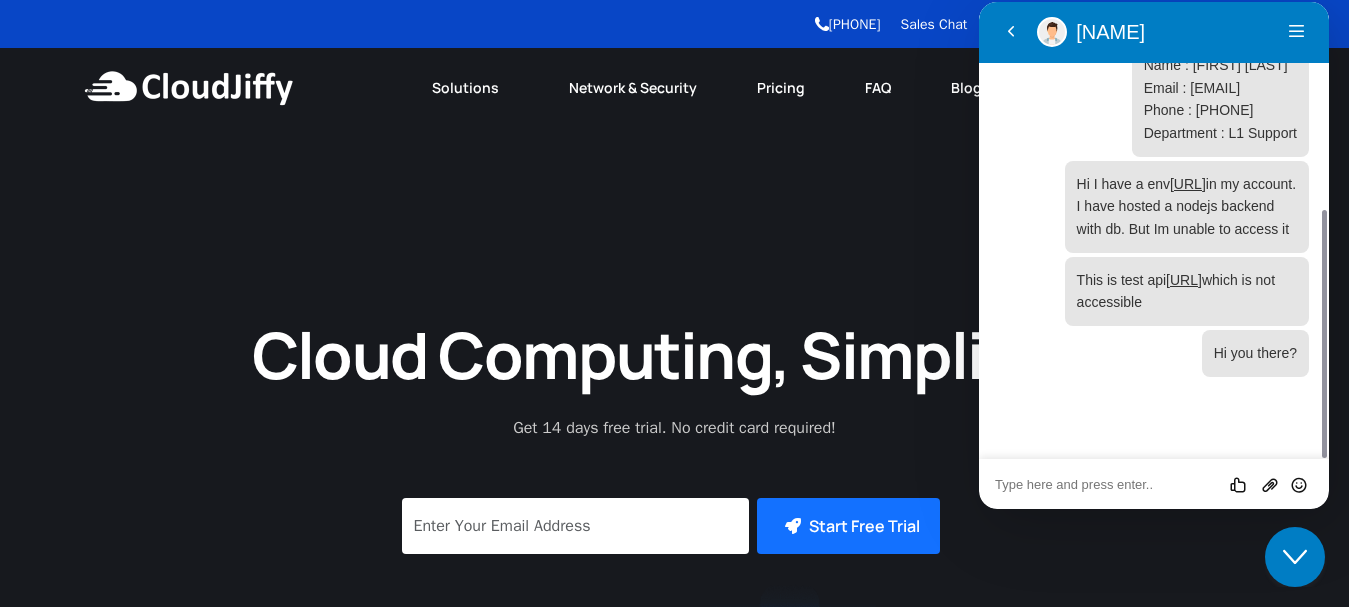 click at bounding box center [979, 2] 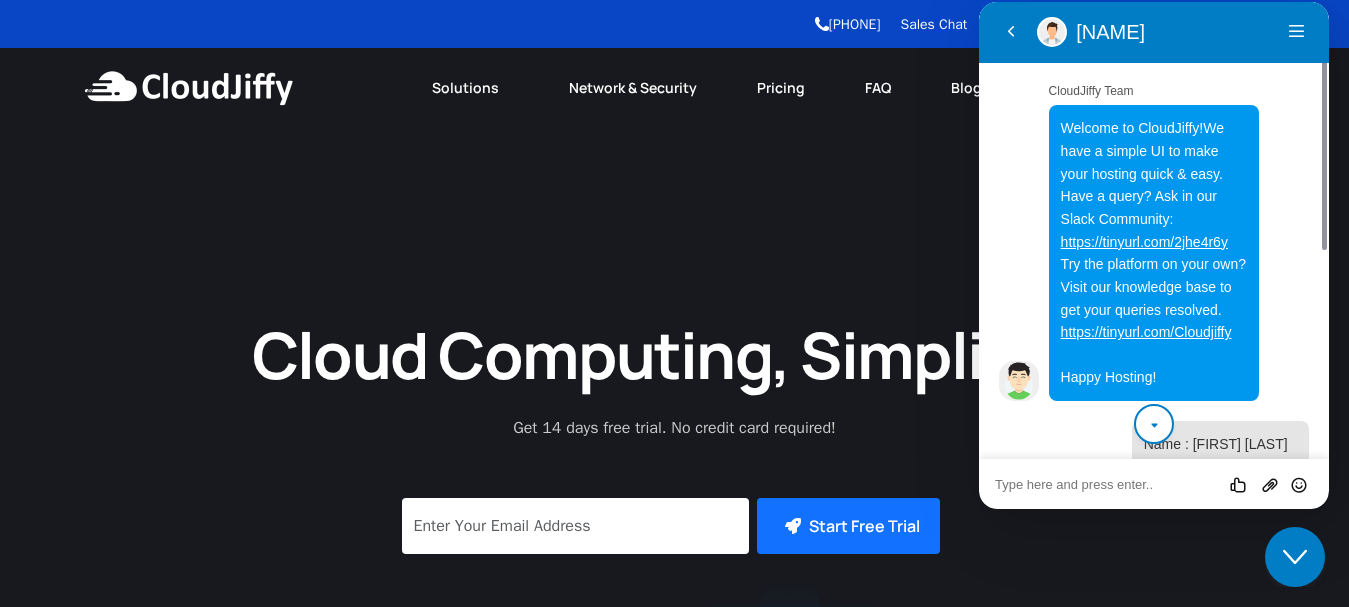 scroll, scrollTop: 380, scrollLeft: 0, axis: vertical 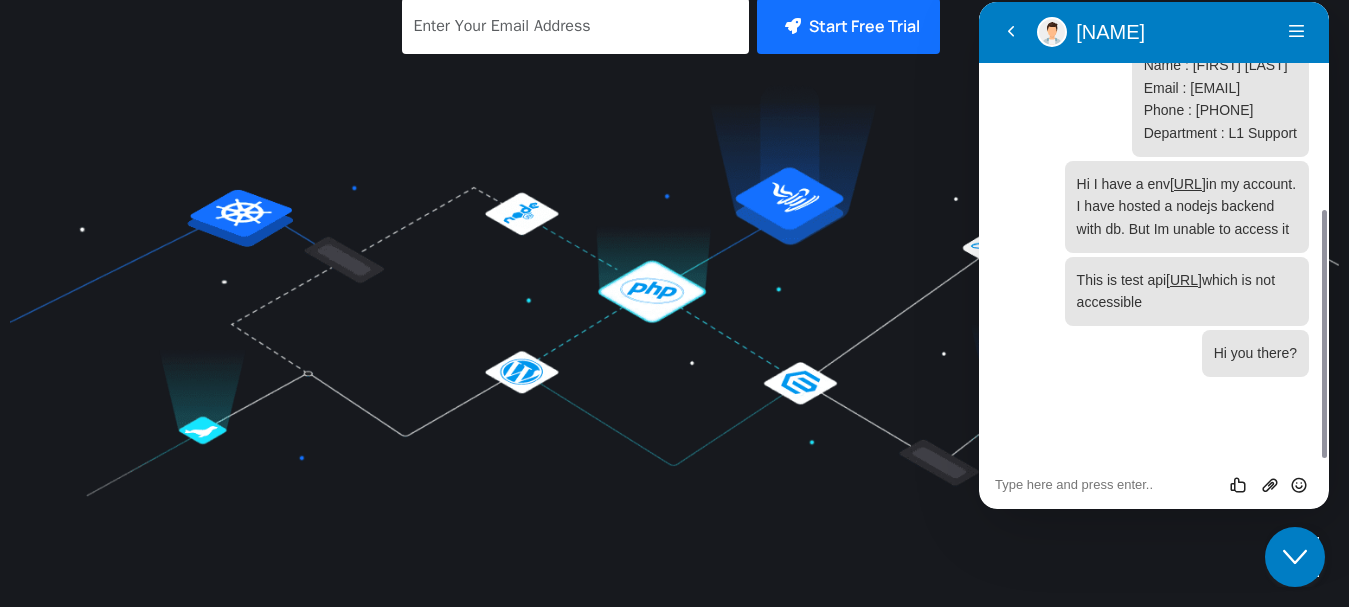 click on "Rate this chat Upload File Insert emoji" at bounding box center (979, 2) 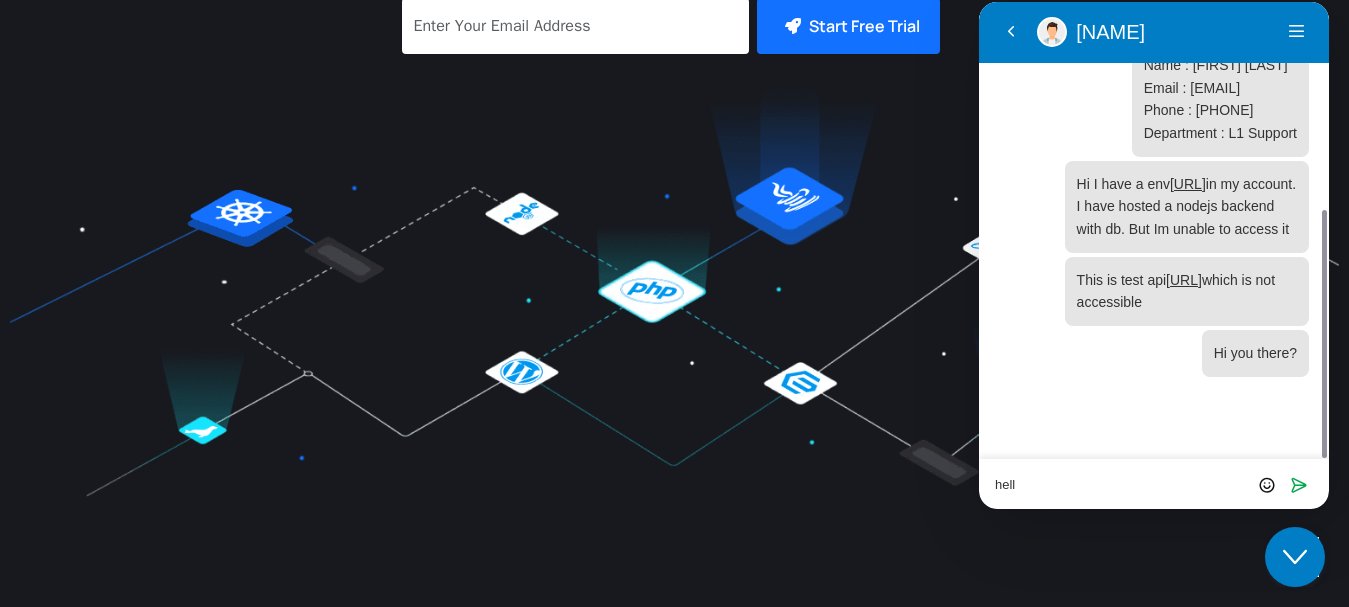 type on "hello" 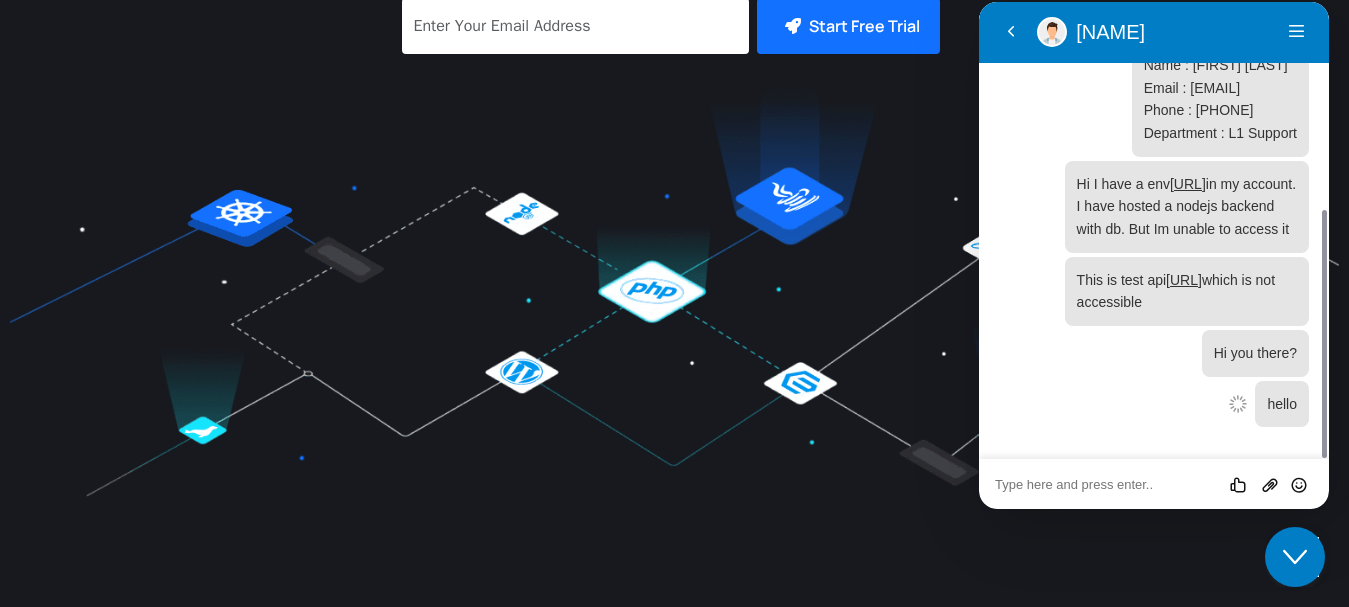 scroll, scrollTop: 431, scrollLeft: 0, axis: vertical 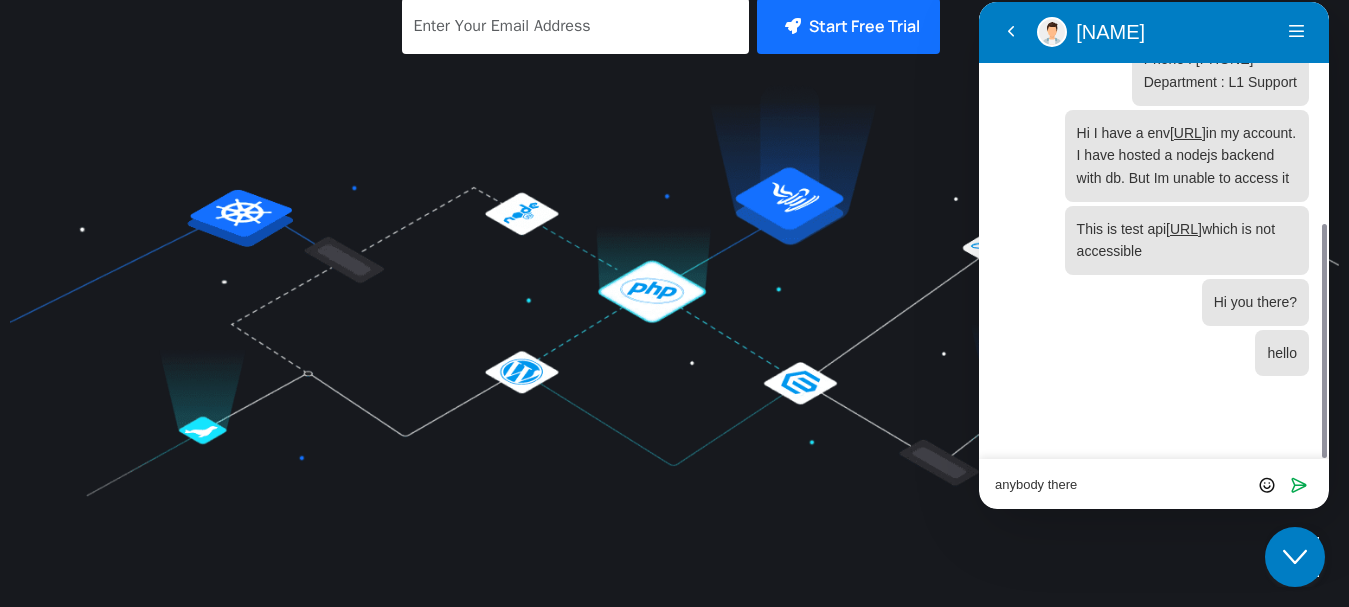 type on "anybody there?" 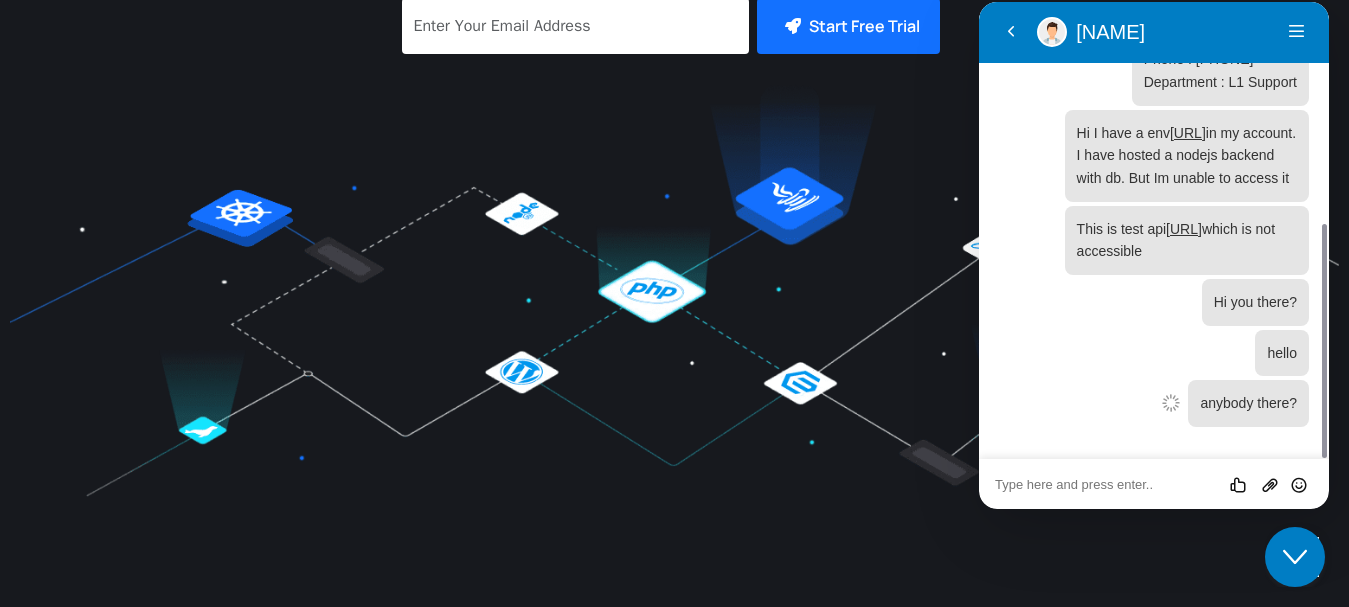 scroll, scrollTop: 482, scrollLeft: 0, axis: vertical 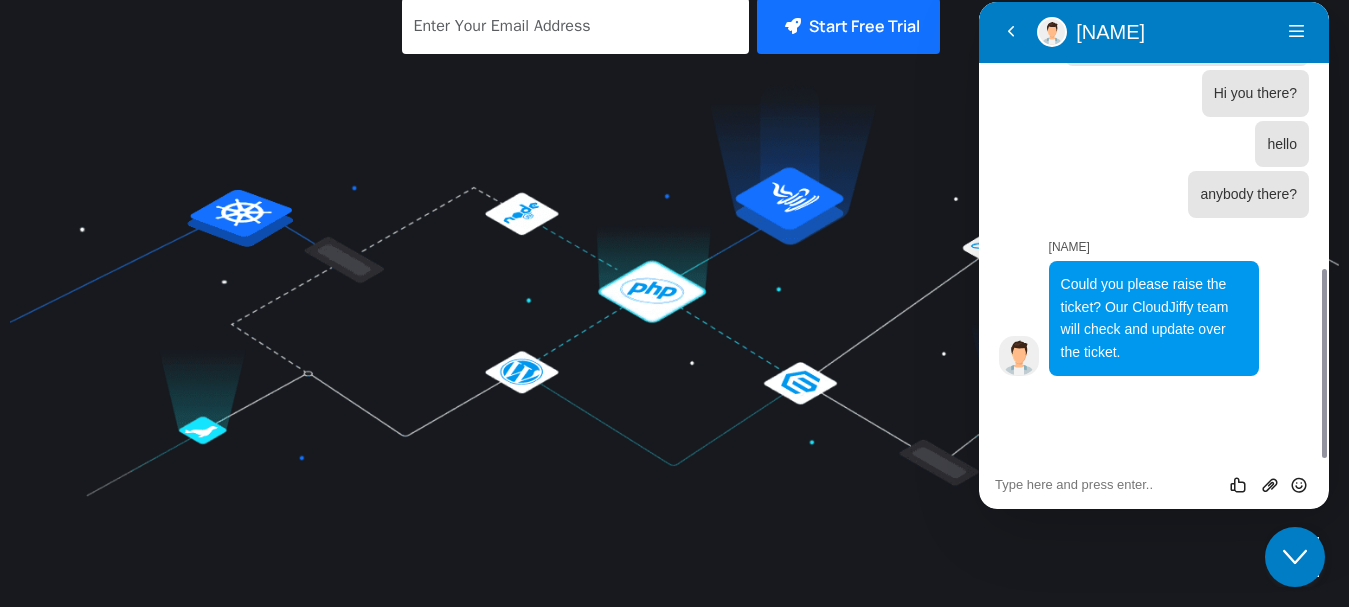 click on "Rate this chat Upload File Insert emoji" at bounding box center [979, 2] 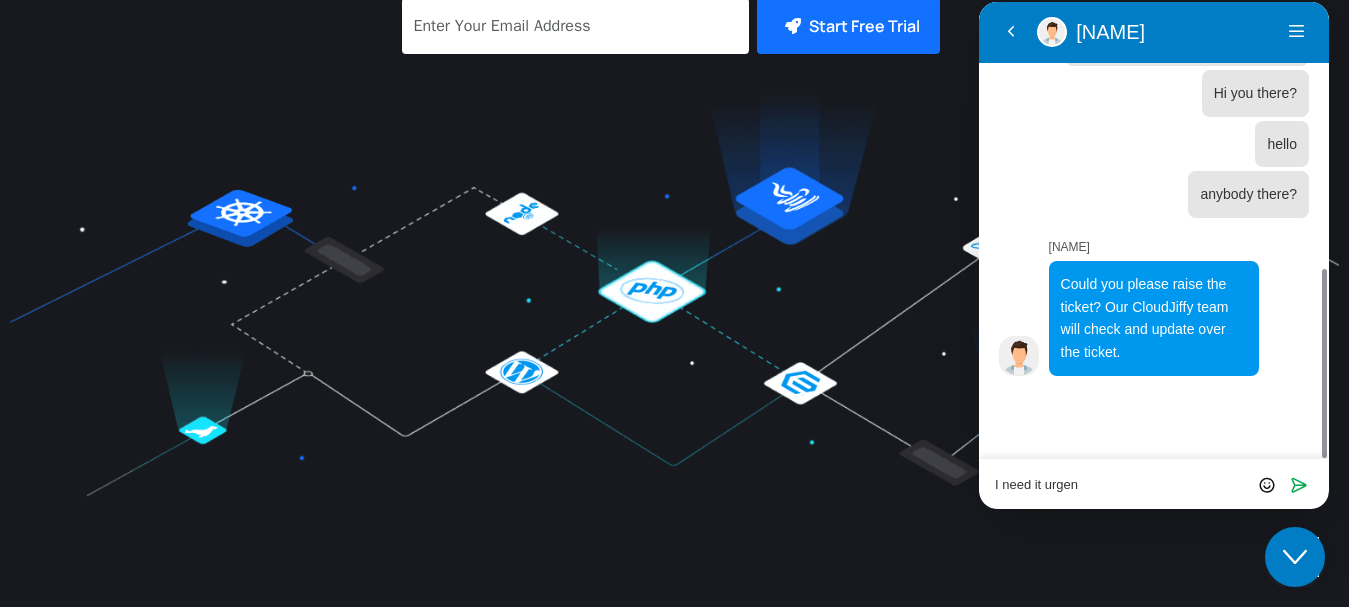type on "I need it urgent" 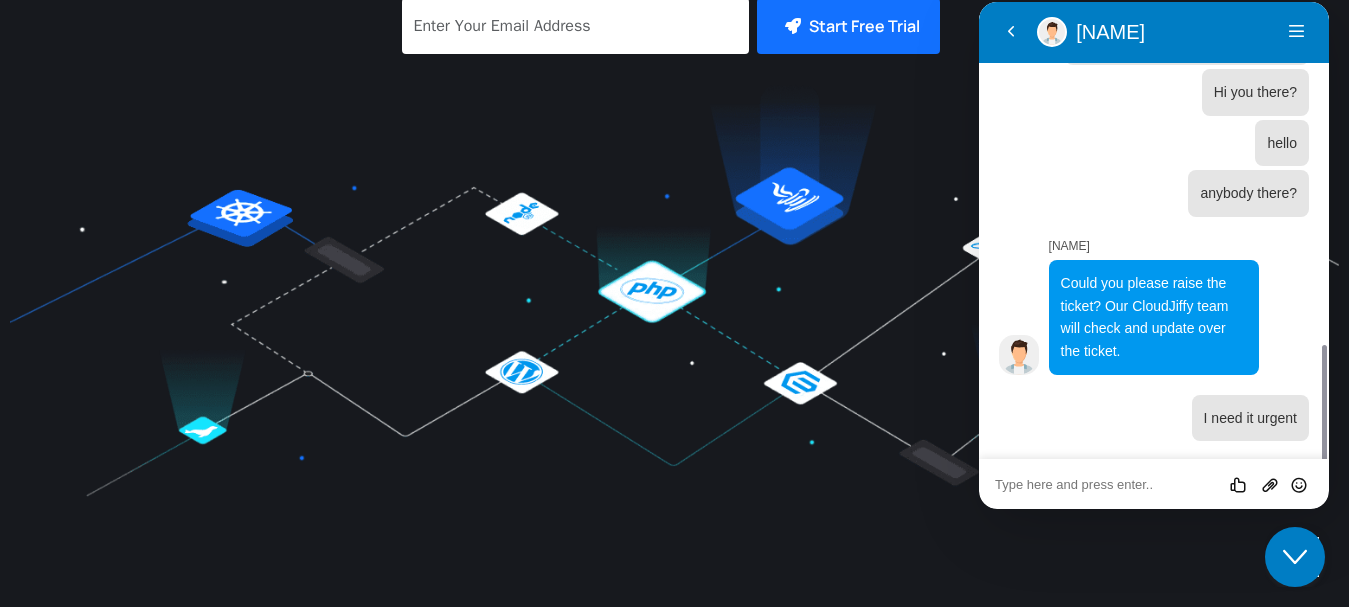 scroll, scrollTop: 706, scrollLeft: 0, axis: vertical 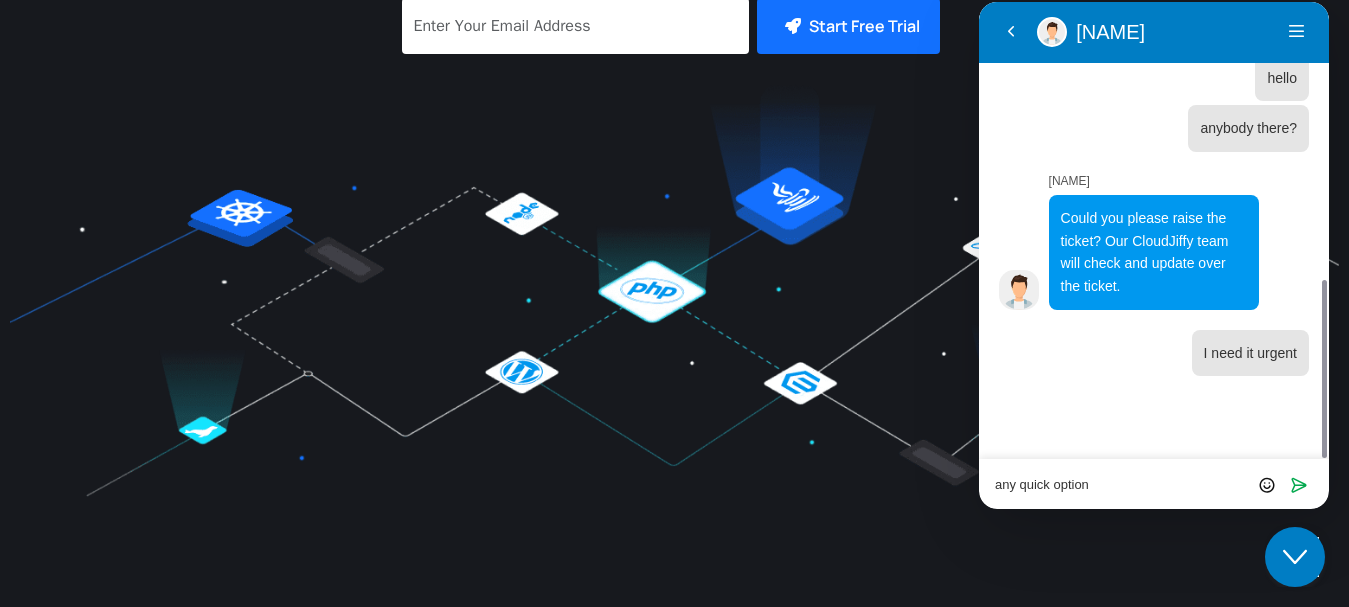 type on "any quick options" 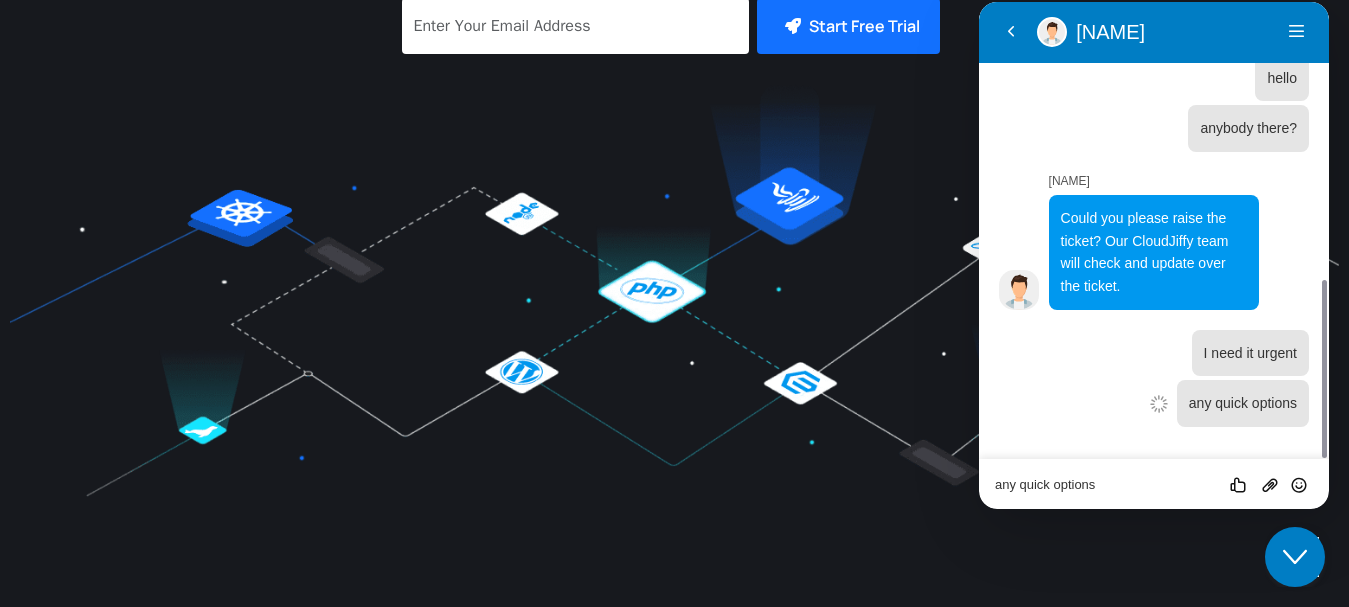 type 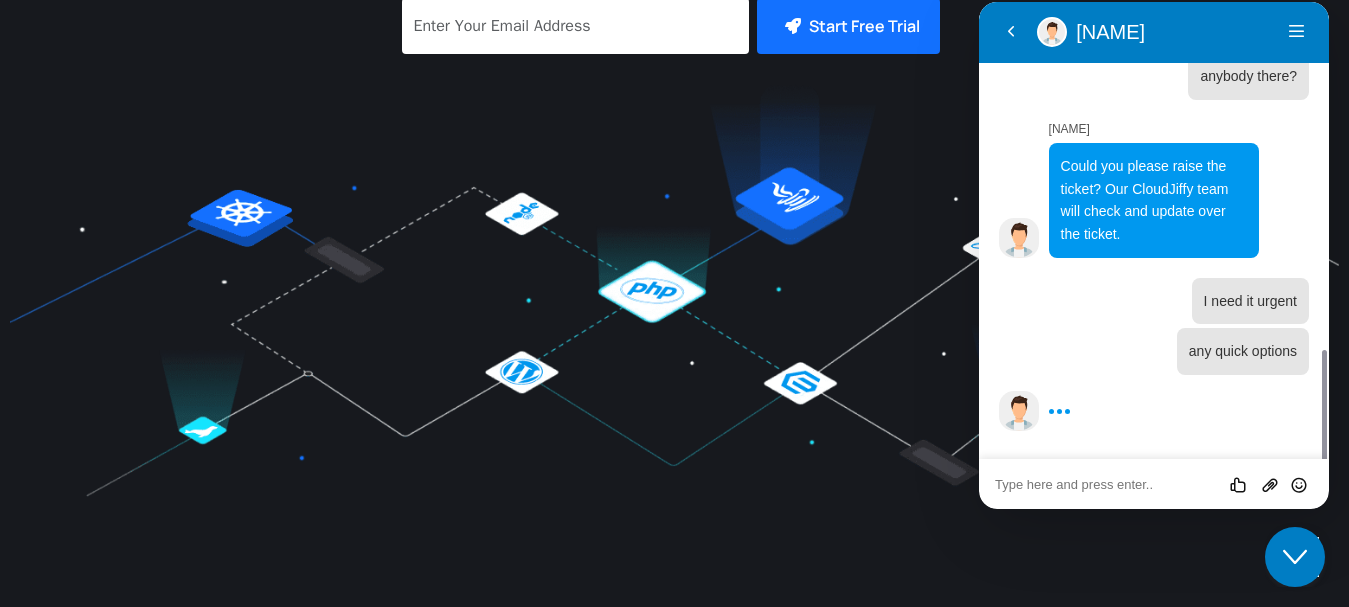 scroll, scrollTop: 813, scrollLeft: 0, axis: vertical 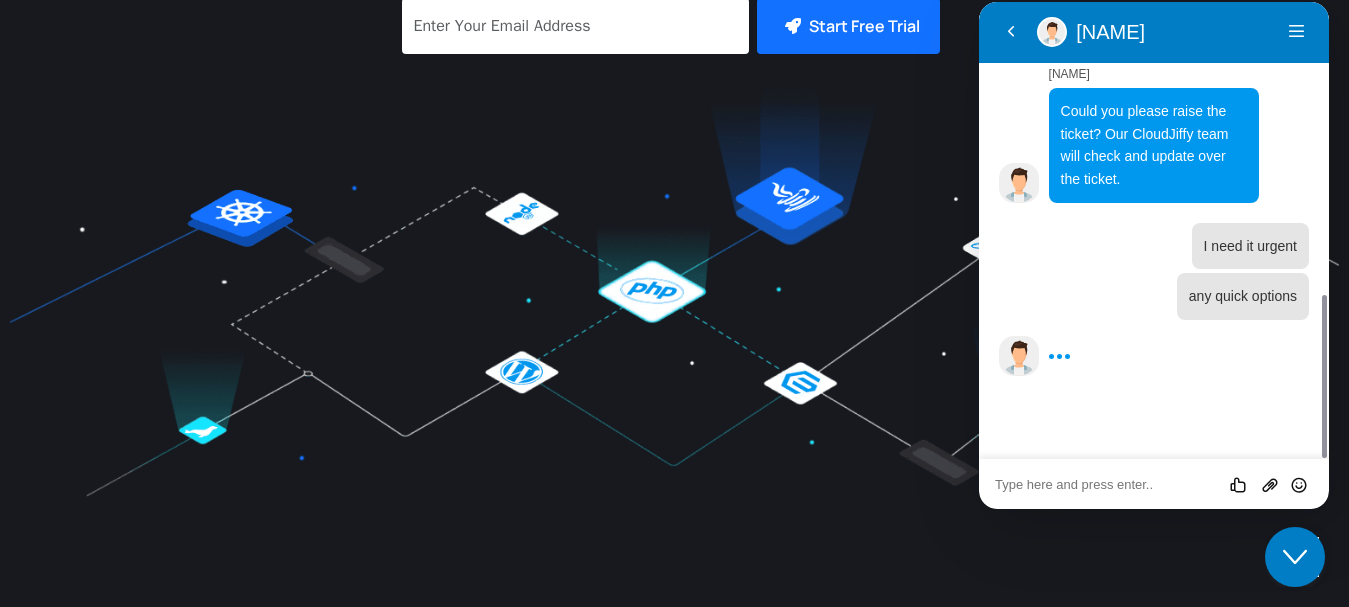 click at bounding box center [979, 2] 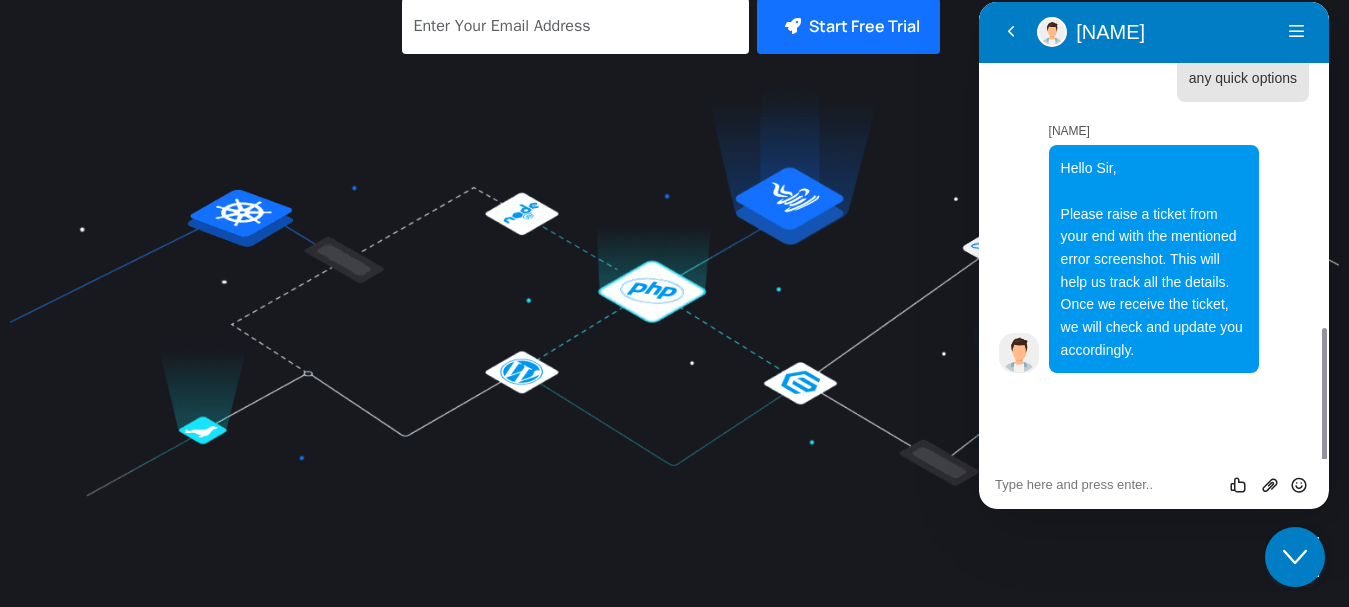 scroll, scrollTop: 1028, scrollLeft: 0, axis: vertical 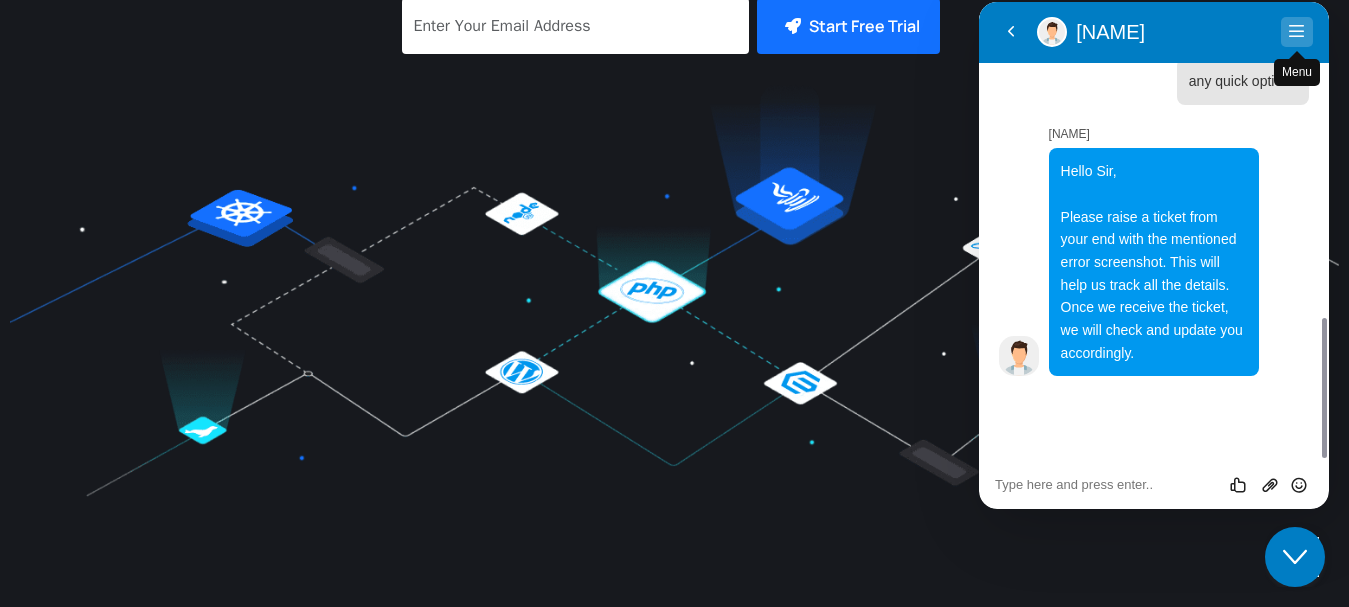 click on "Menu" at bounding box center (1297, 32) 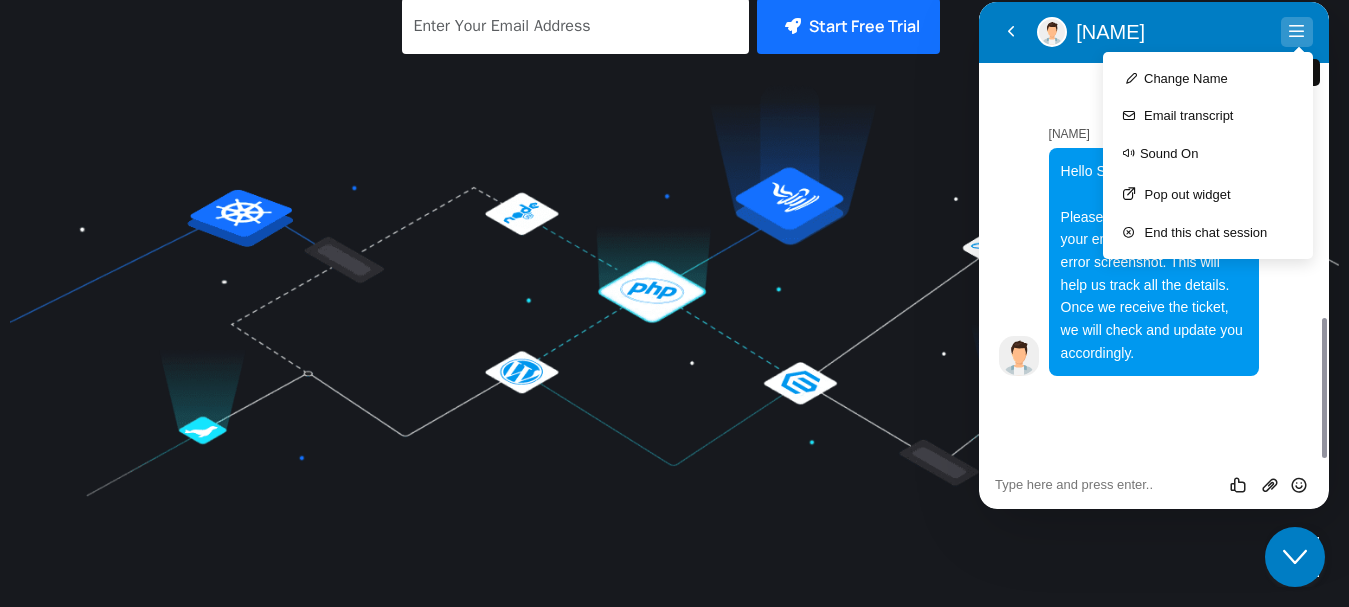 click on "Menu" at bounding box center [1297, 32] 